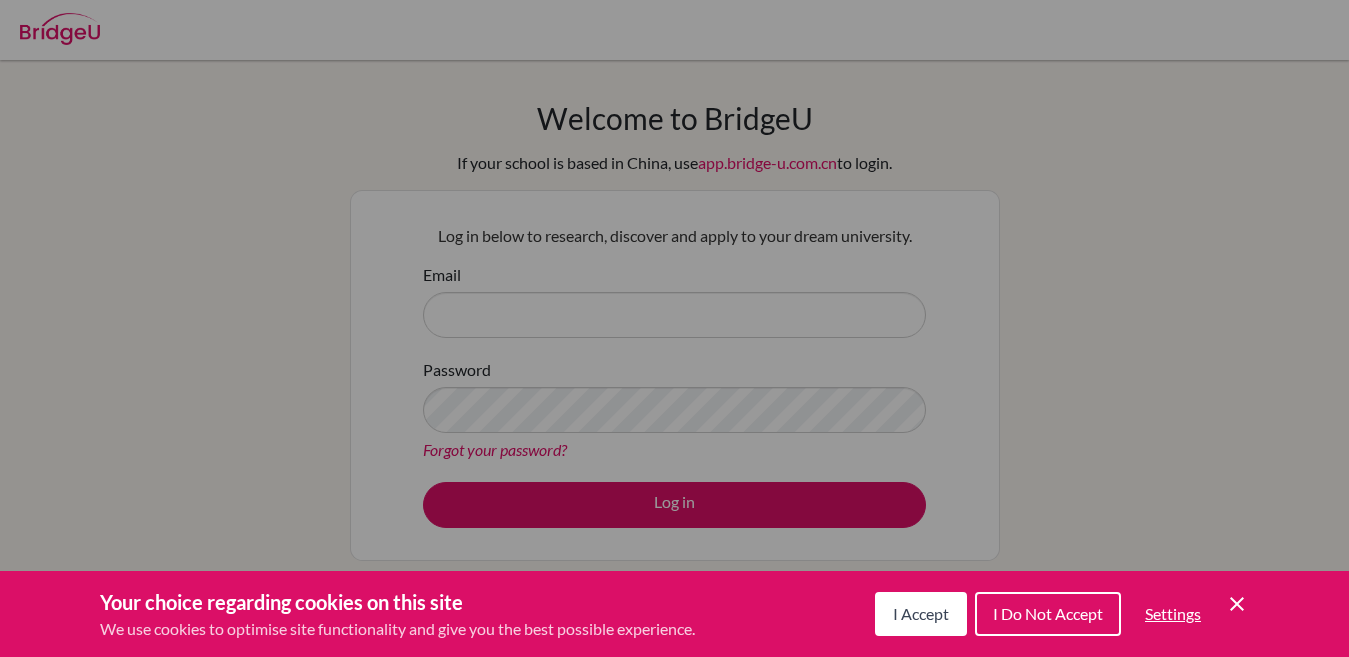 scroll, scrollTop: 0, scrollLeft: 0, axis: both 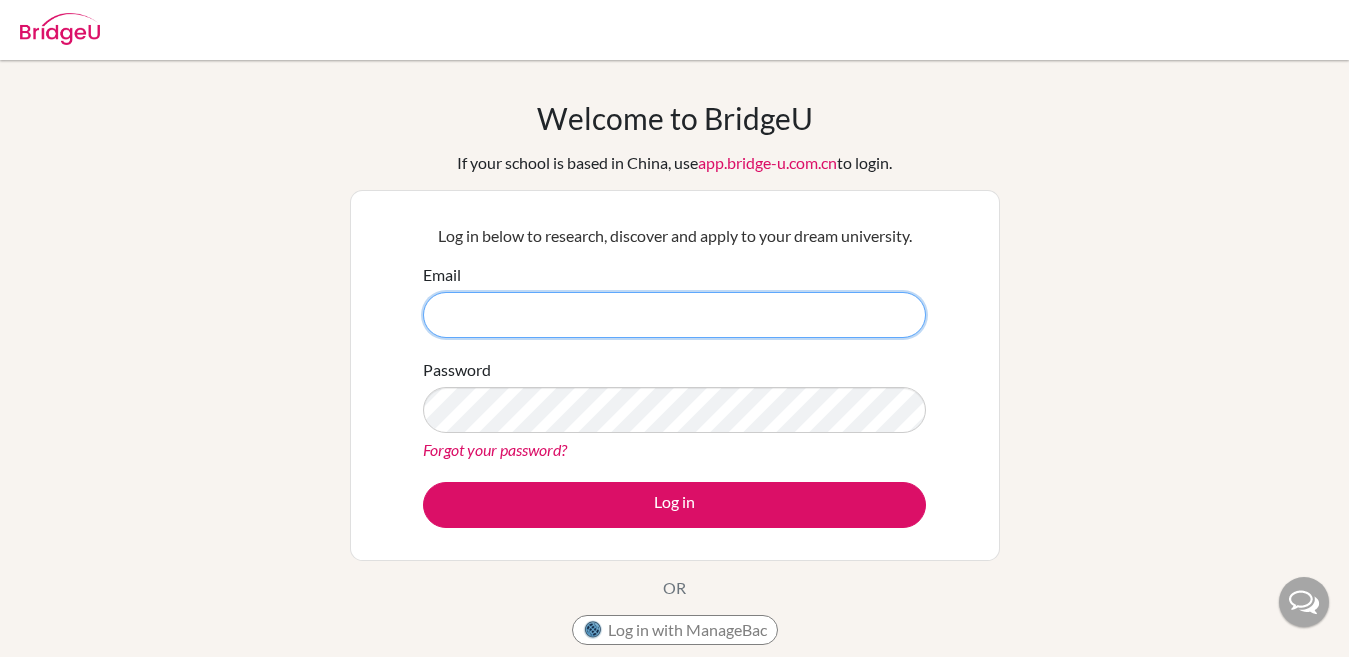 click on "Email" at bounding box center (674, 315) 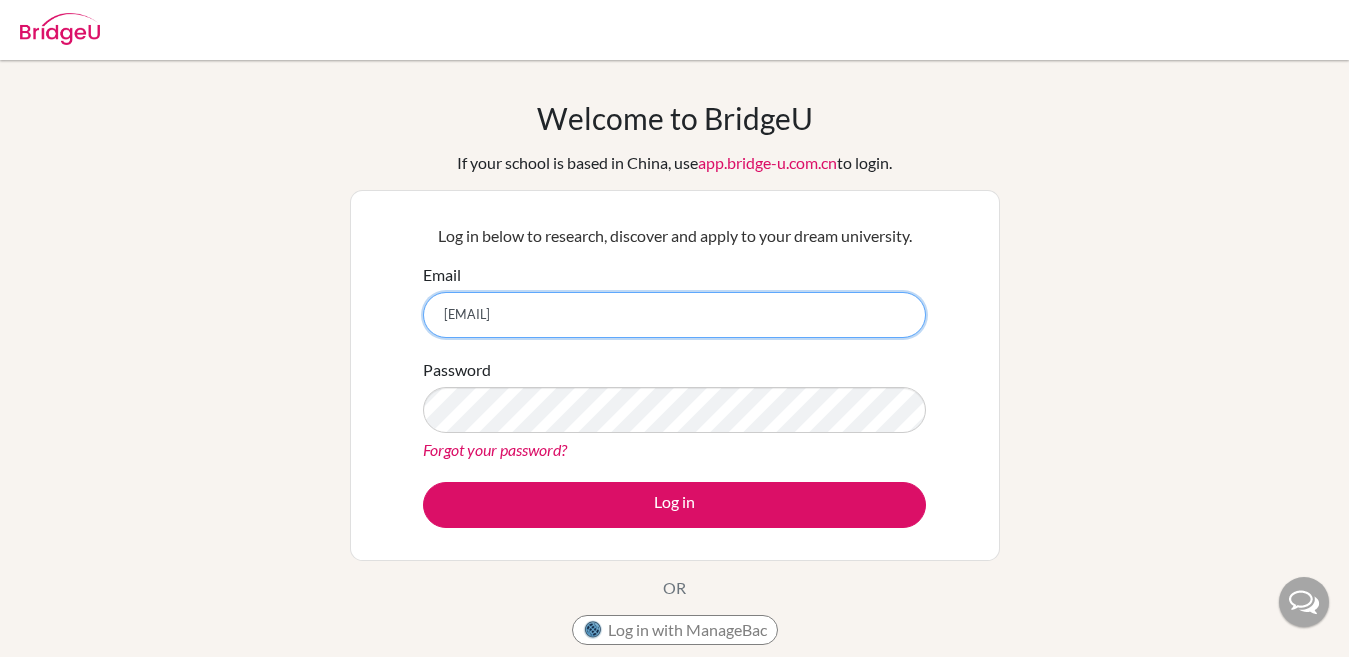 type on "sangeetha@trins.org" 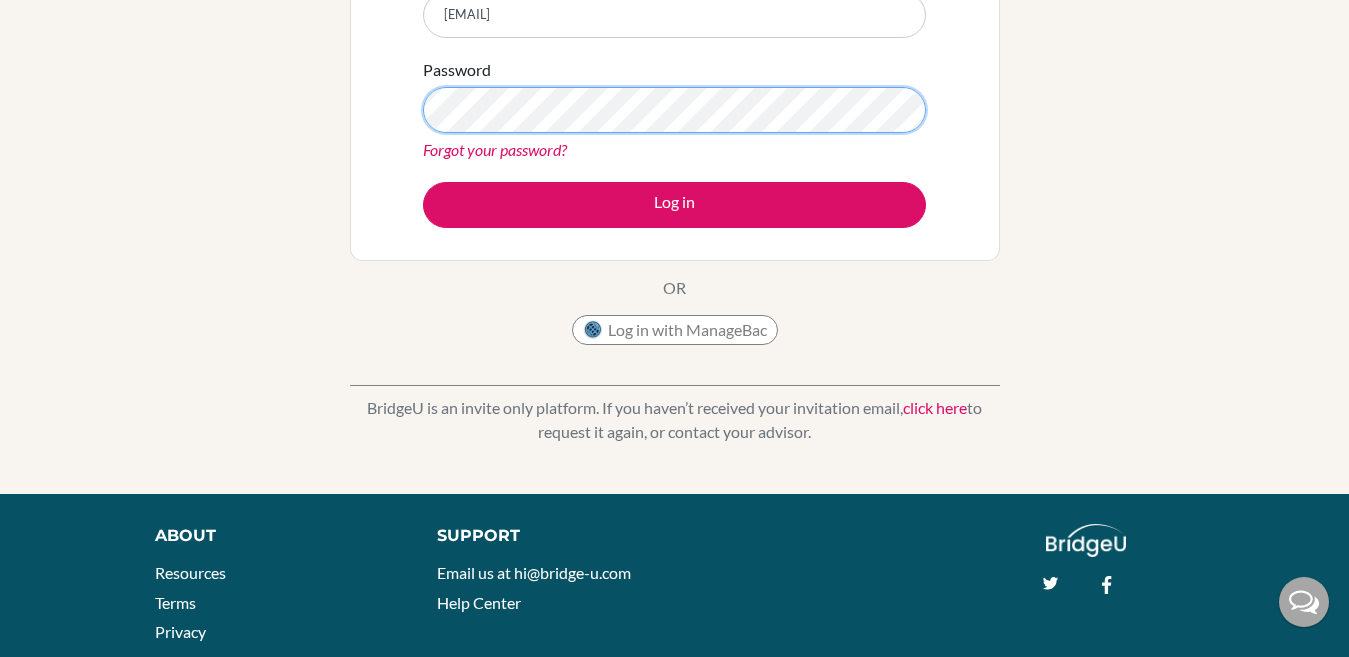 scroll, scrollTop: 200, scrollLeft: 0, axis: vertical 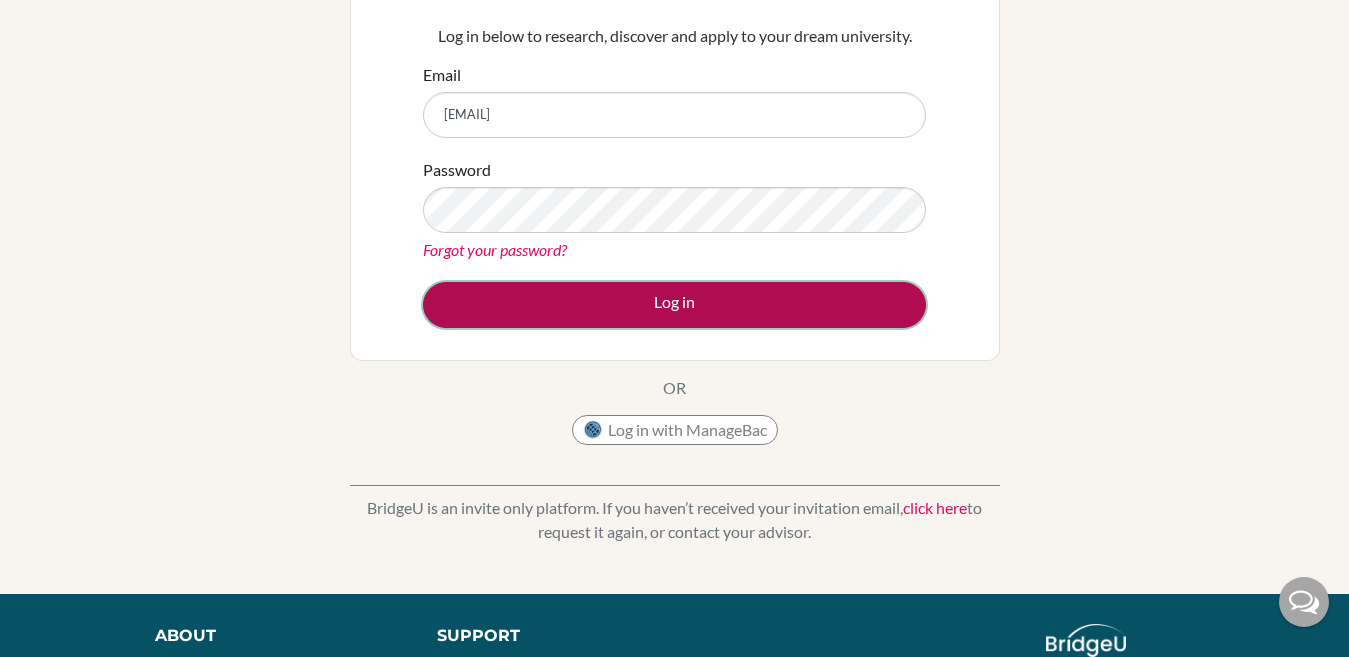click on "Log in" at bounding box center (674, 305) 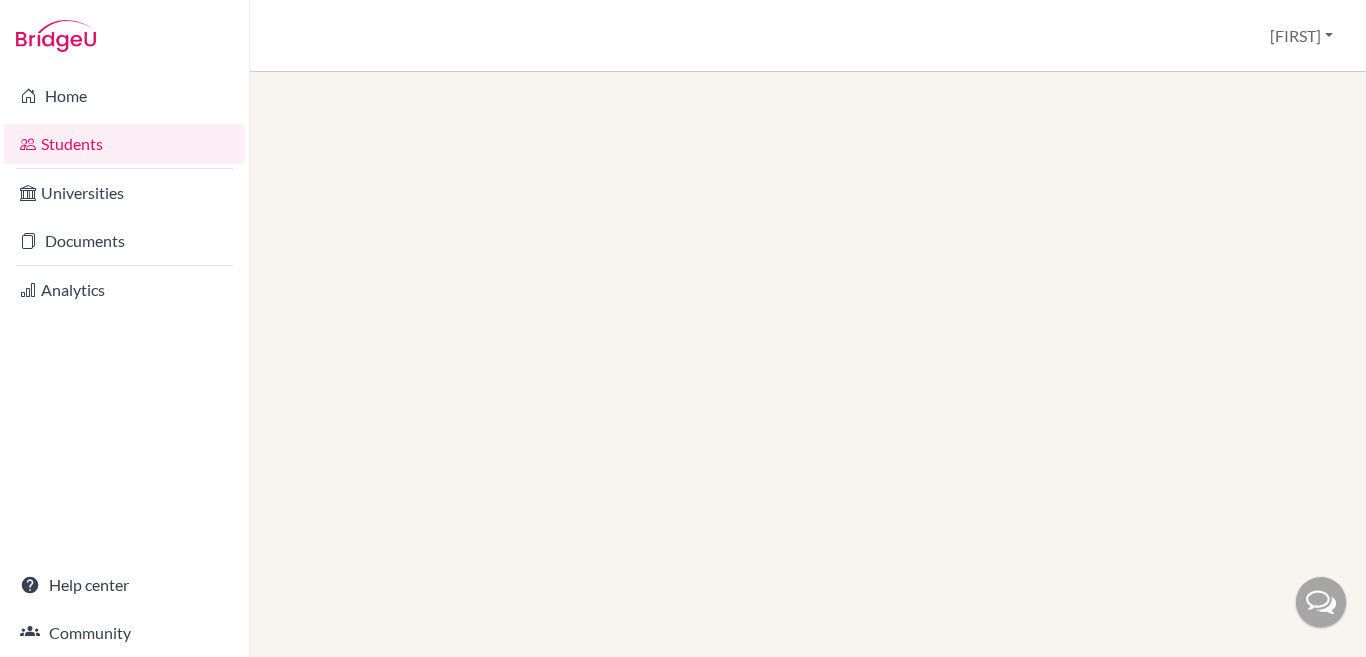scroll, scrollTop: 0, scrollLeft: 0, axis: both 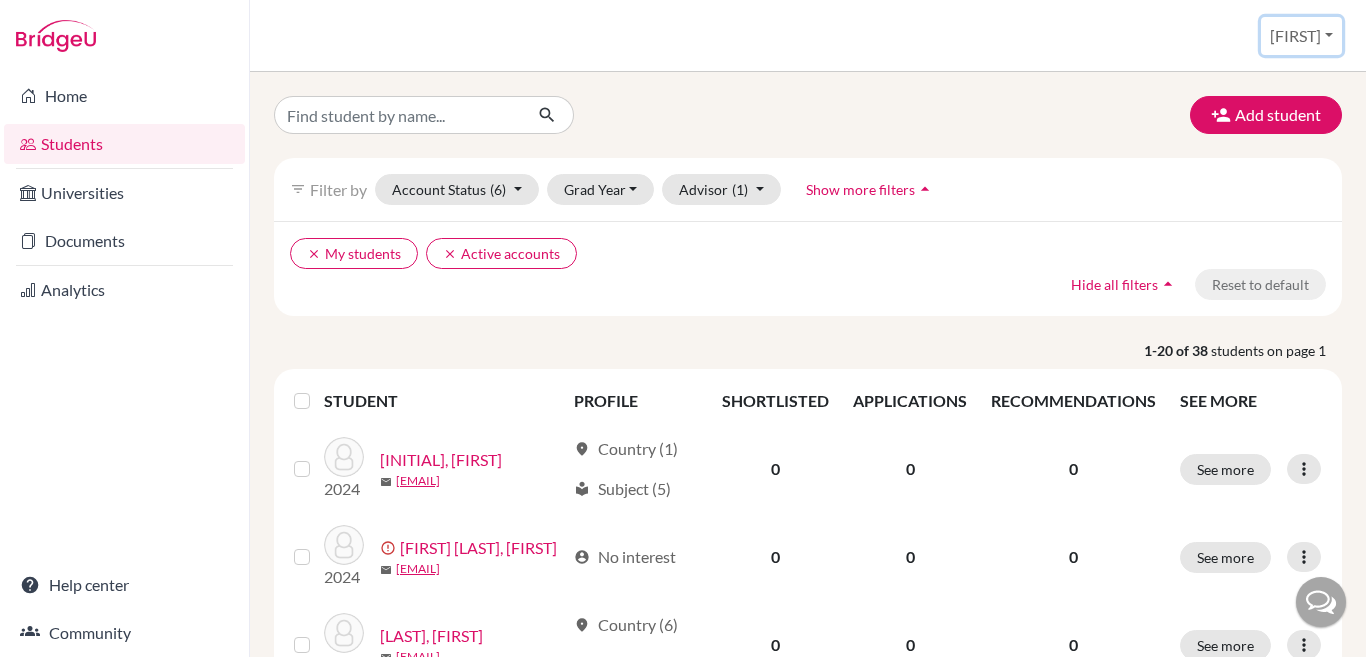 click on "[FIRST]" at bounding box center (1301, 36) 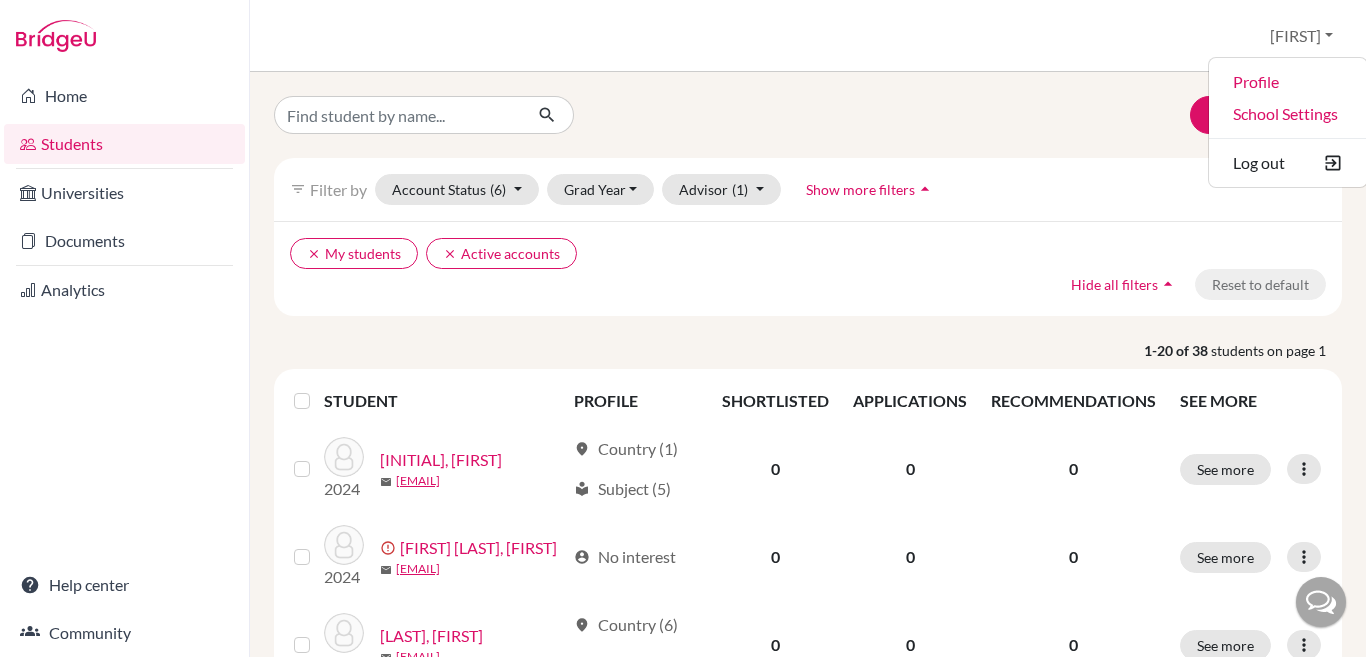click on "Add student" at bounding box center (808, 115) 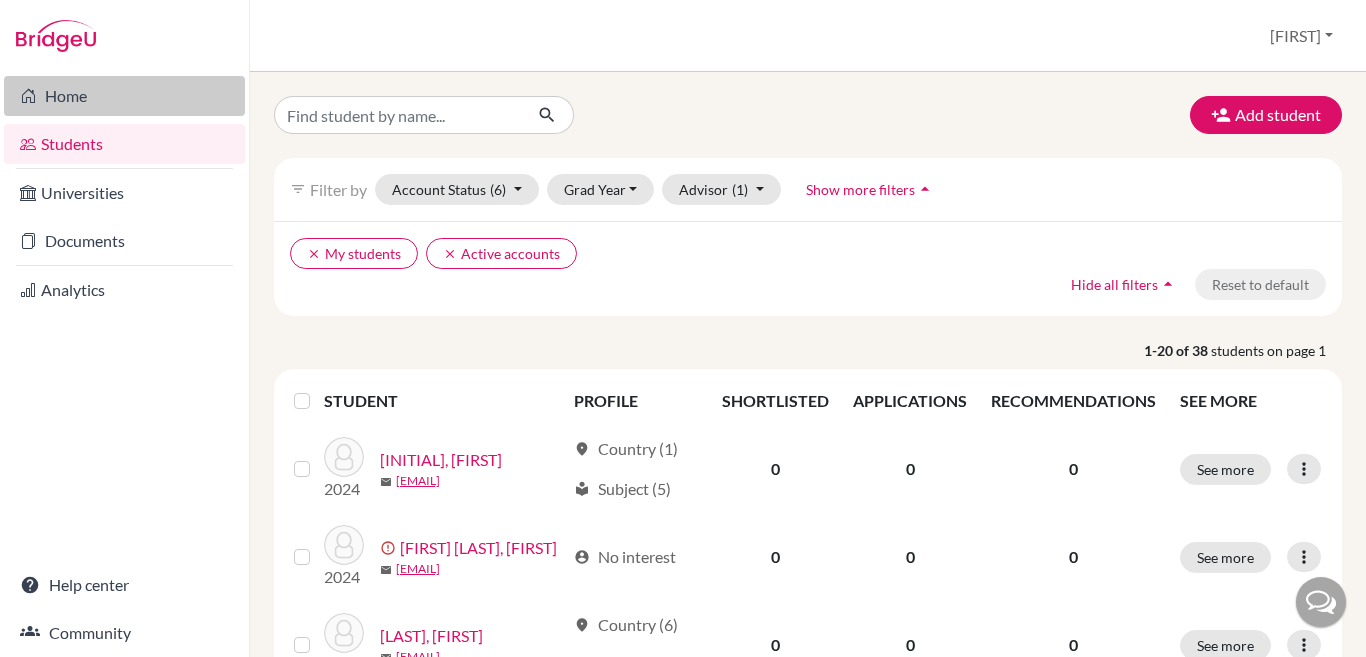 click at bounding box center [28, 96] 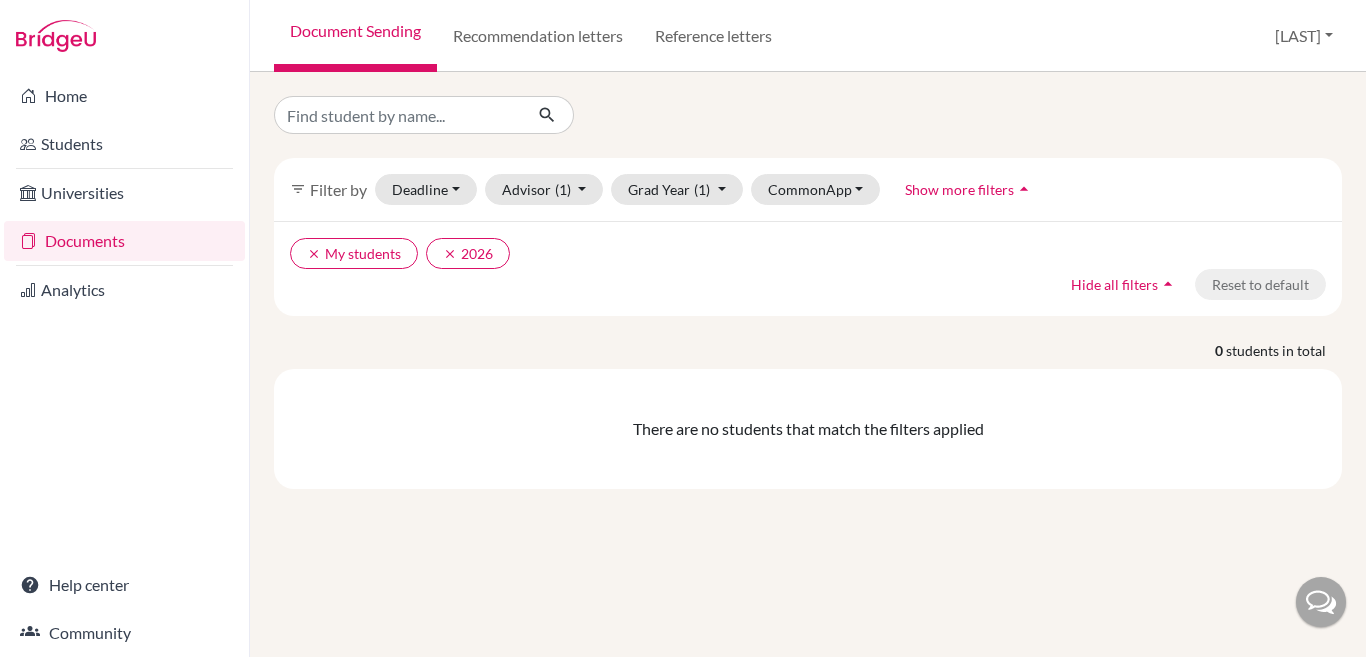 scroll, scrollTop: 0, scrollLeft: 0, axis: both 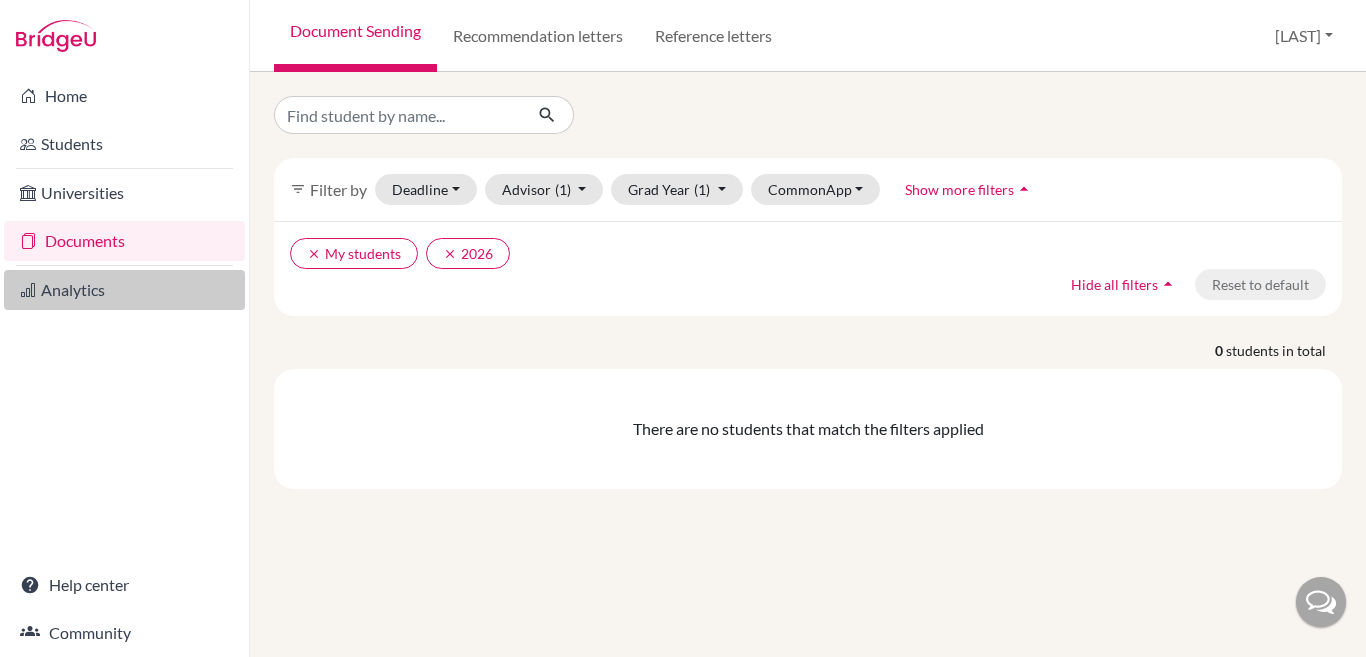 click on "Analytics" at bounding box center [124, 290] 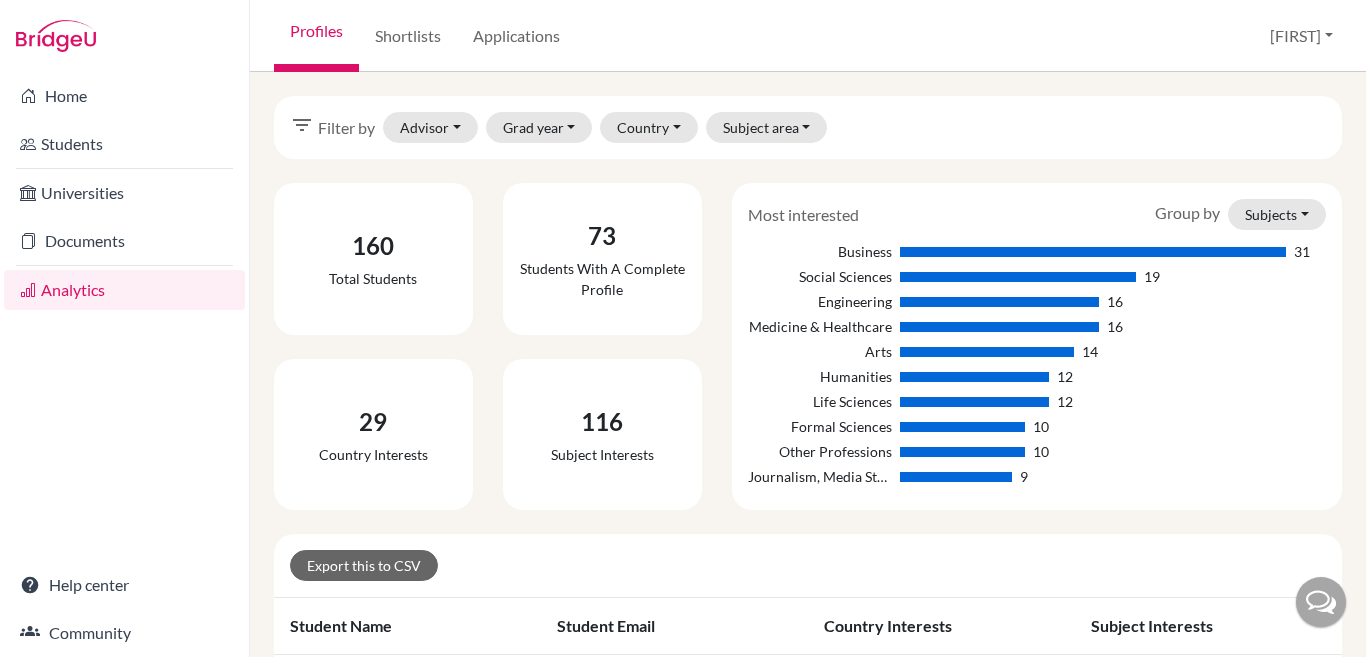 scroll, scrollTop: 0, scrollLeft: 0, axis: both 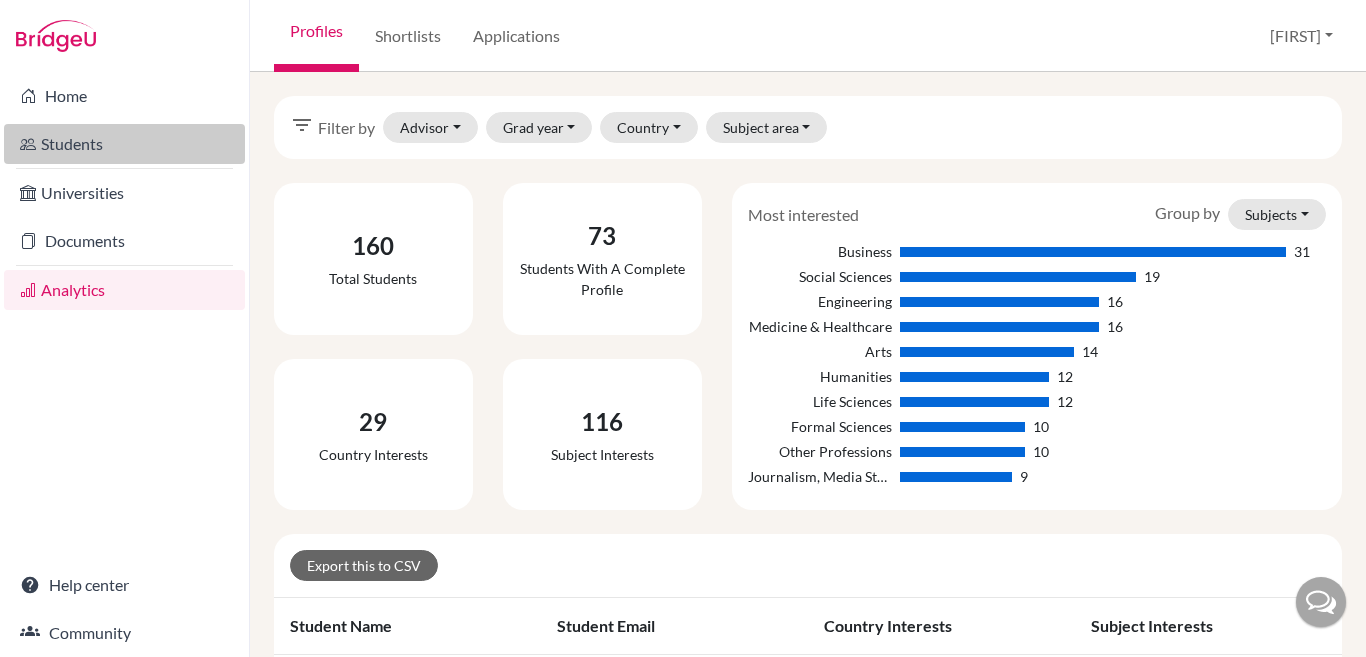 click on "Students" at bounding box center [124, 144] 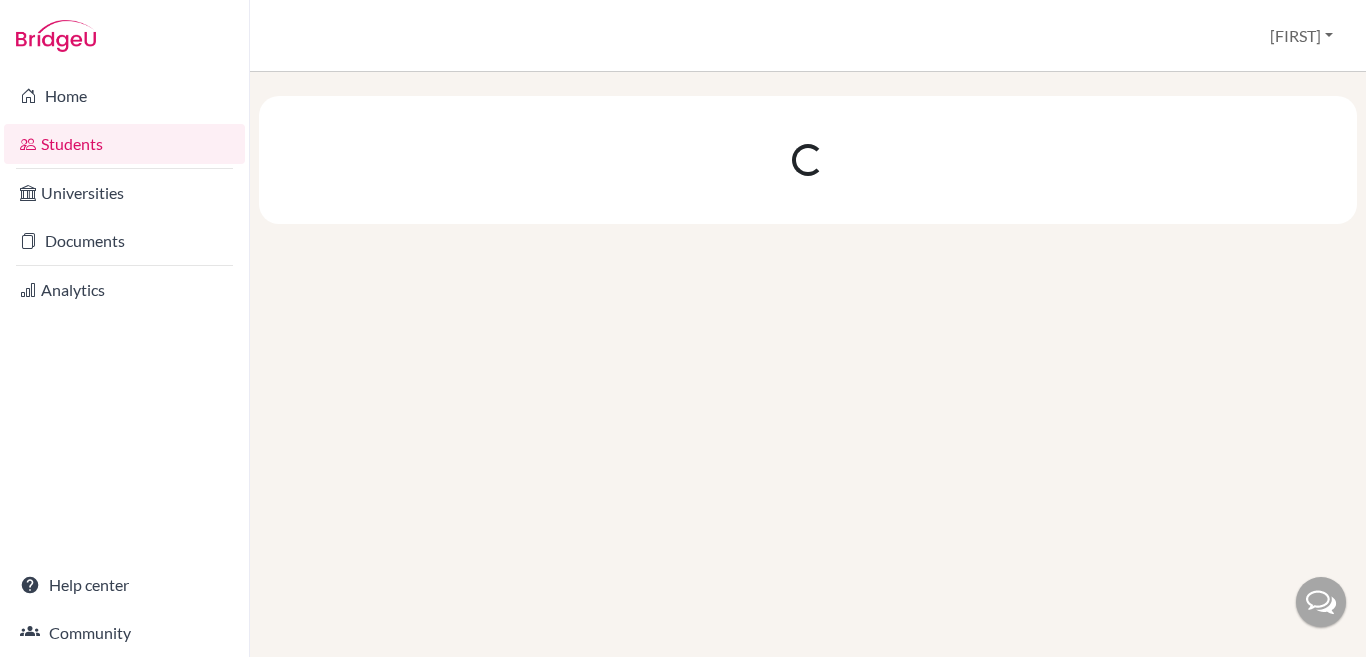 scroll, scrollTop: 0, scrollLeft: 0, axis: both 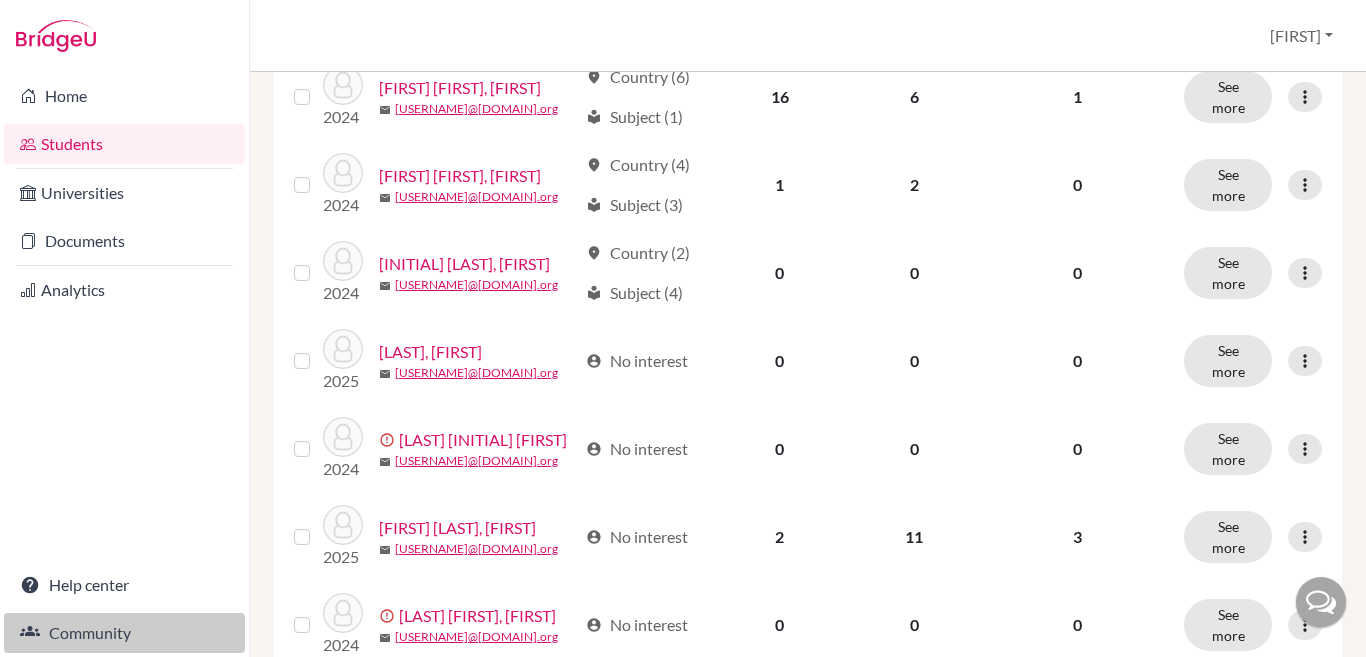 click on "Community" at bounding box center (124, 633) 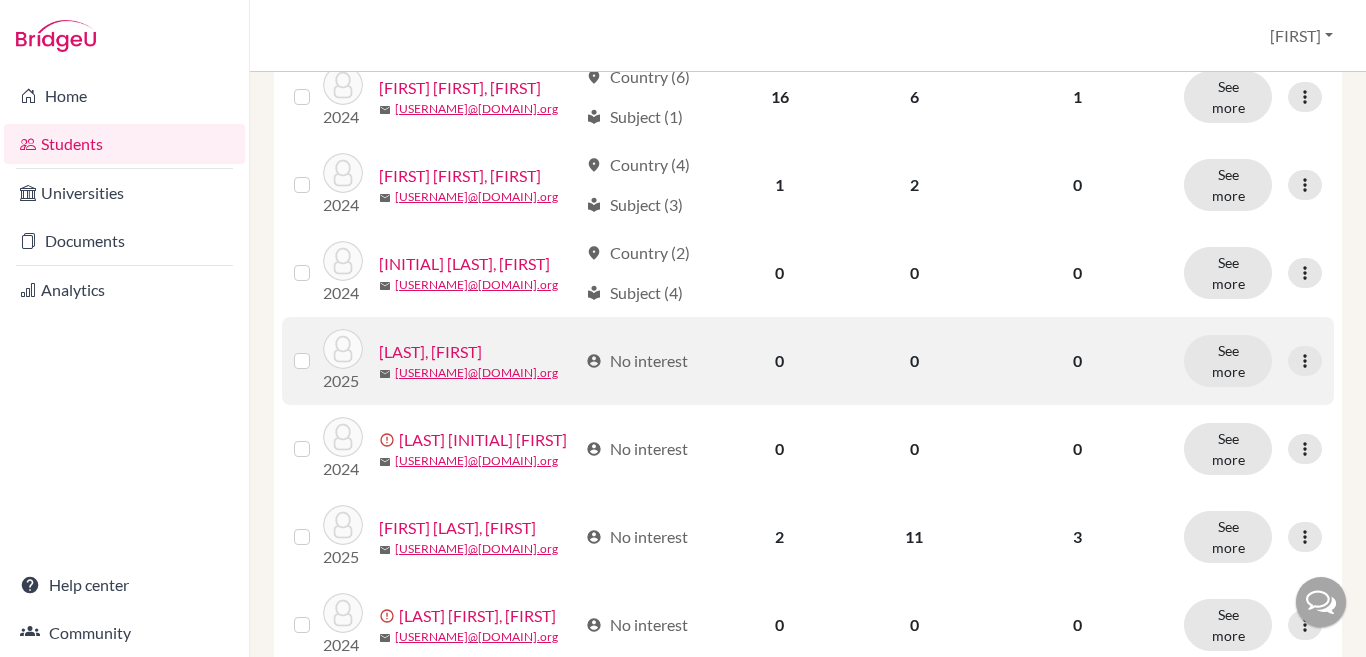 scroll, scrollTop: 800, scrollLeft: 0, axis: vertical 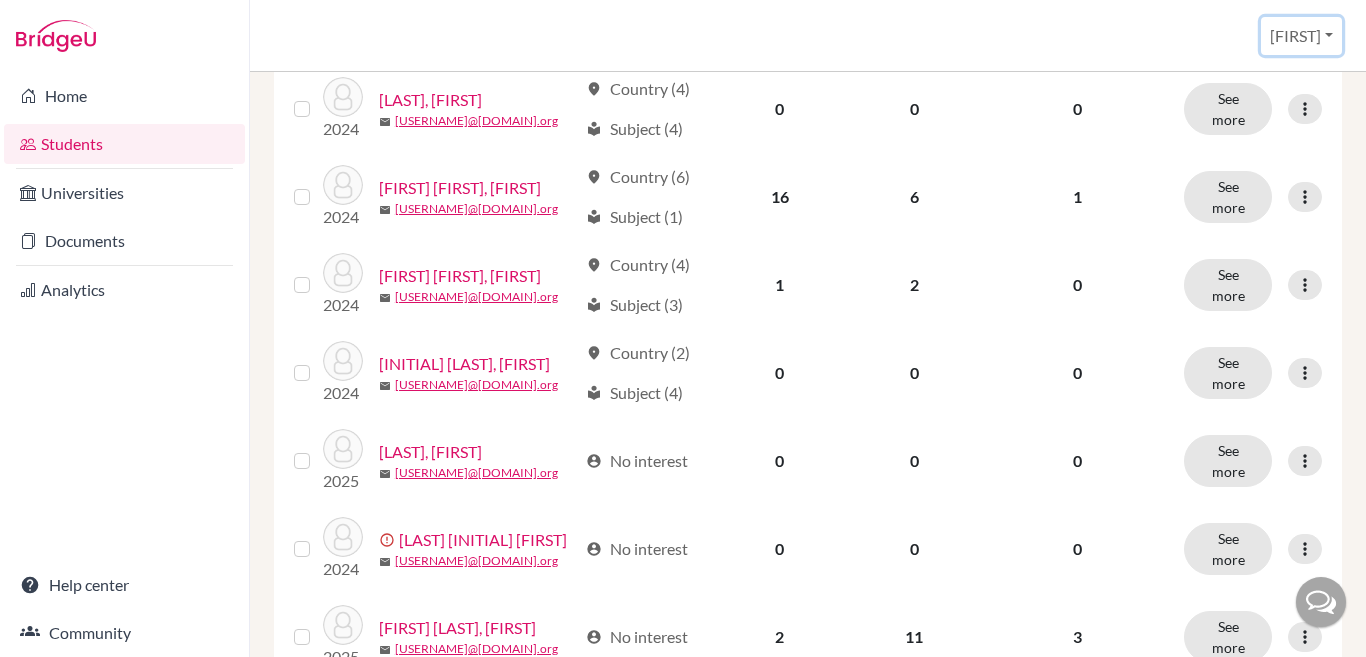 click on "[FIRST]" at bounding box center [1301, 36] 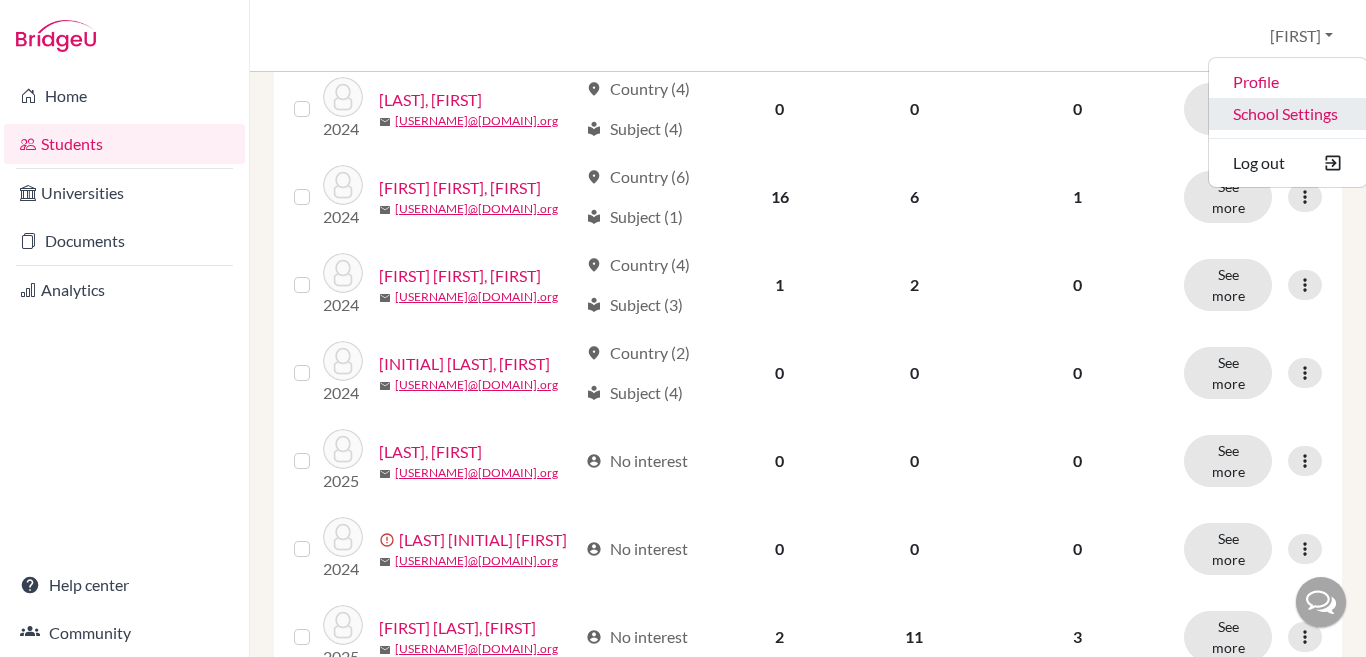 click on "School Settings" at bounding box center [1288, 114] 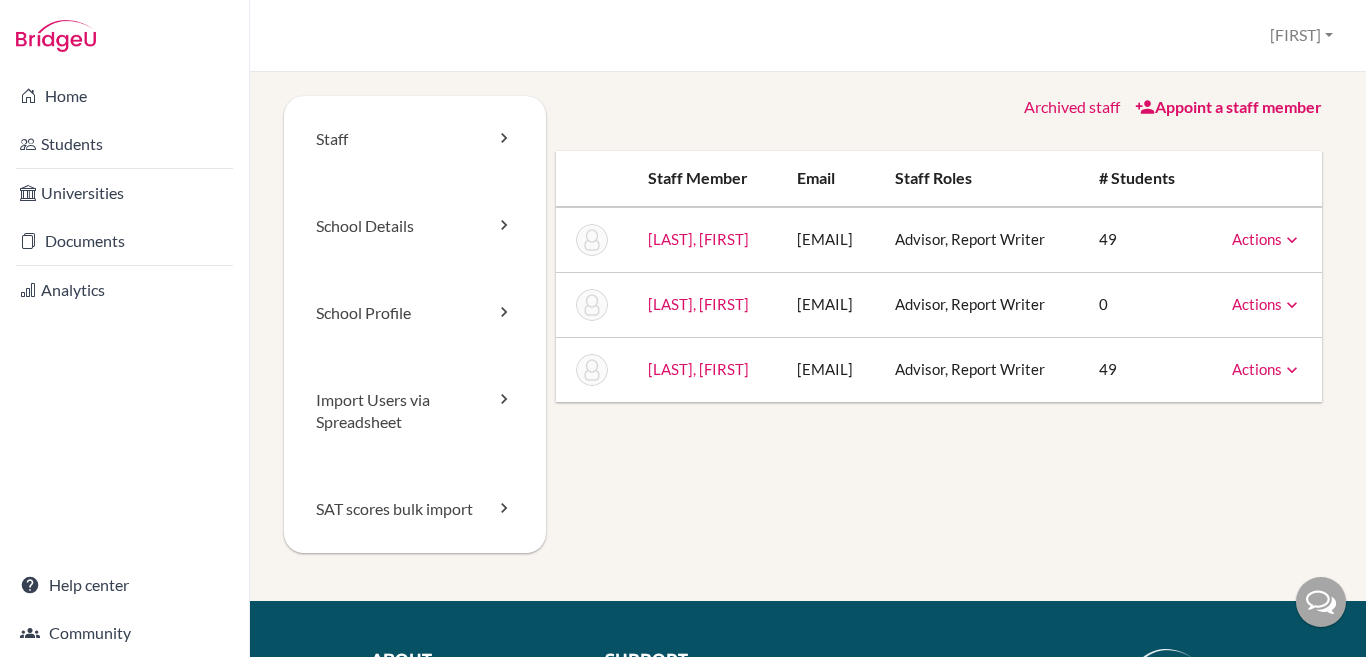 scroll, scrollTop: 0, scrollLeft: 0, axis: both 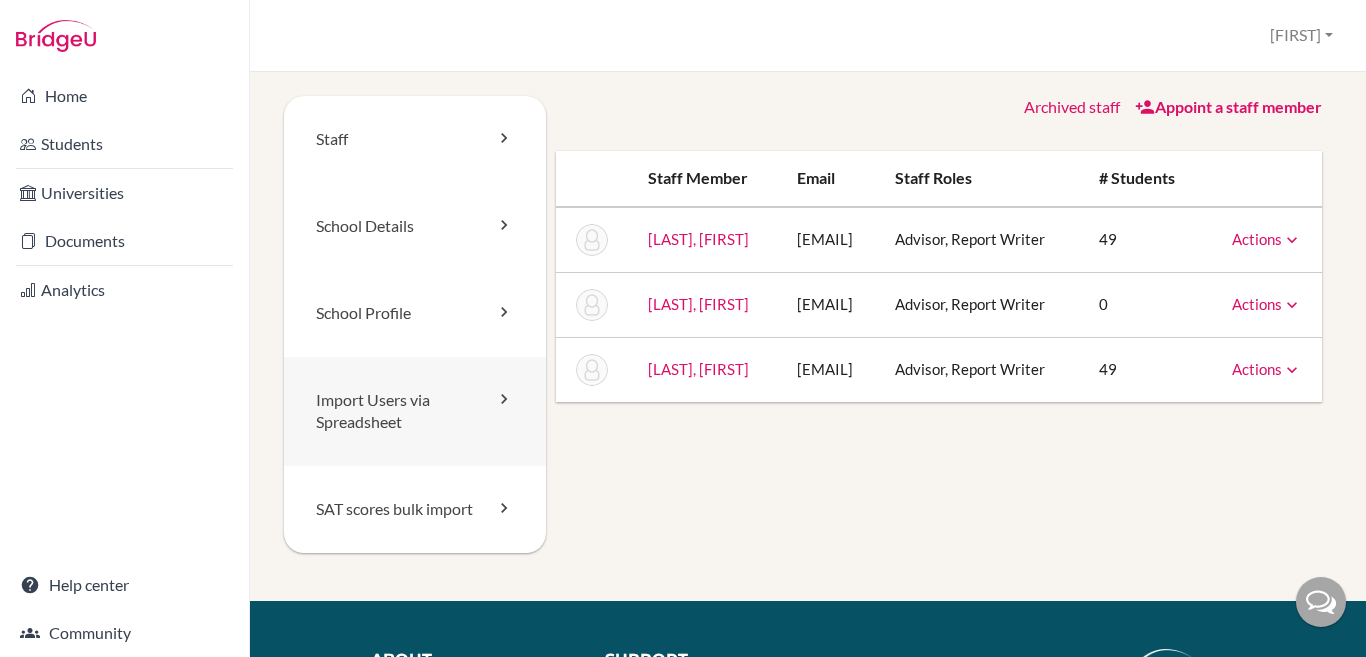 click on "Import Users via Spreadsheet" at bounding box center [415, 412] 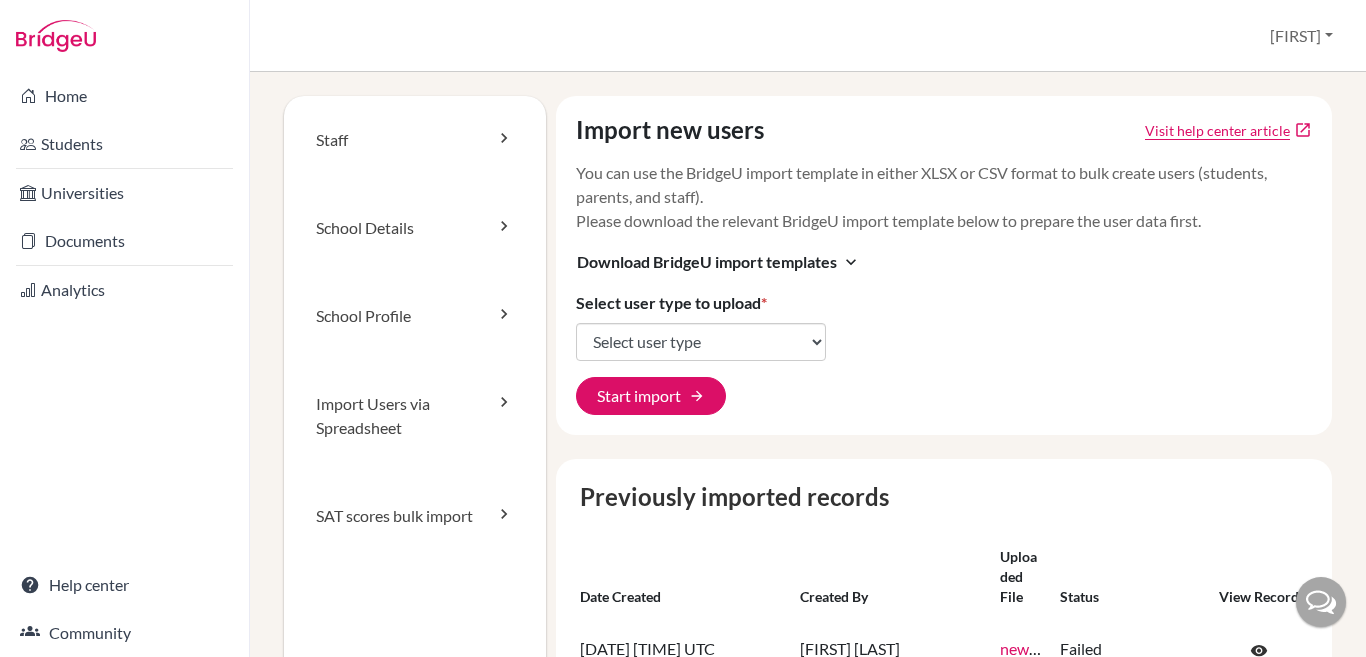 scroll, scrollTop: 0, scrollLeft: 0, axis: both 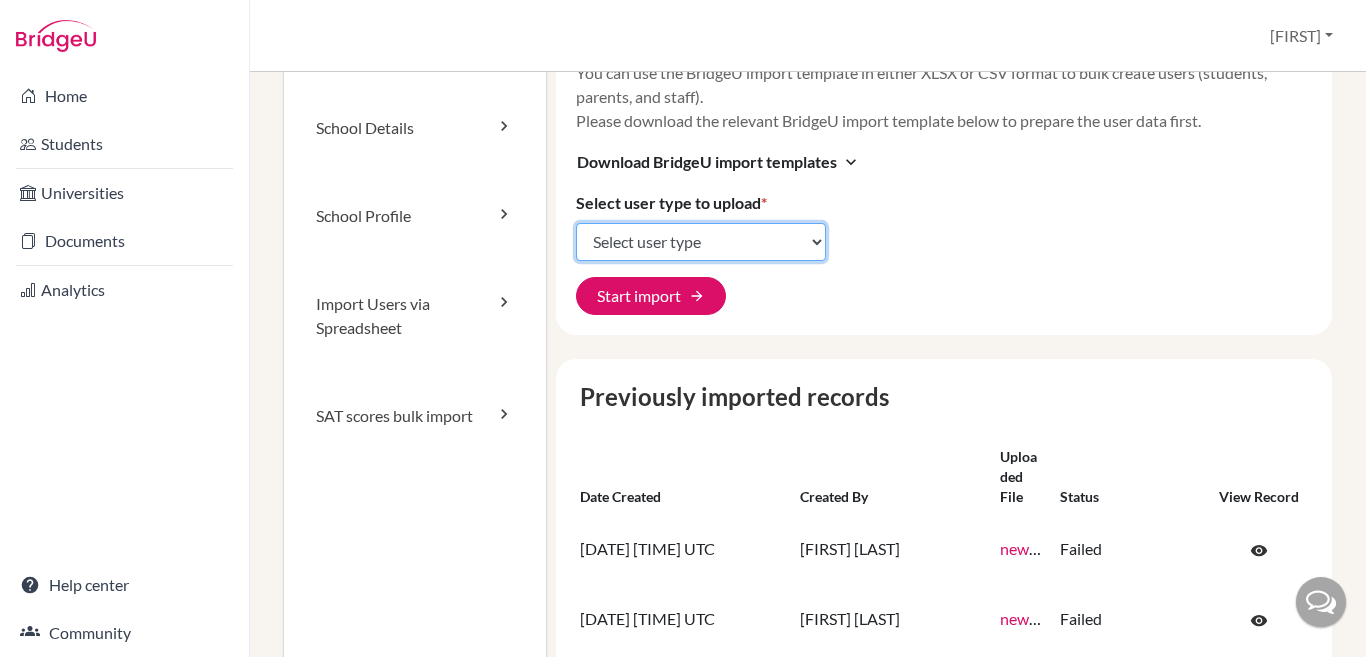 click on "Select user type Students Students and parents Parents Advisors Report writers" 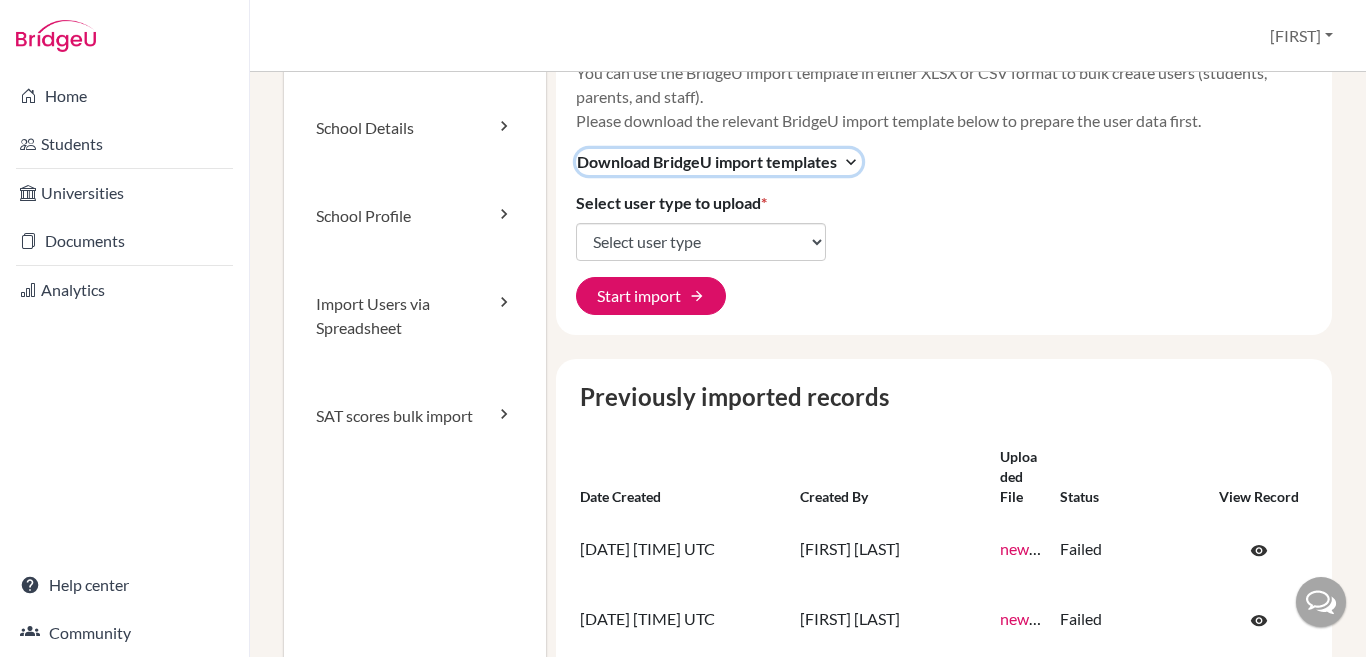 click on "expand_more" at bounding box center (851, 162) 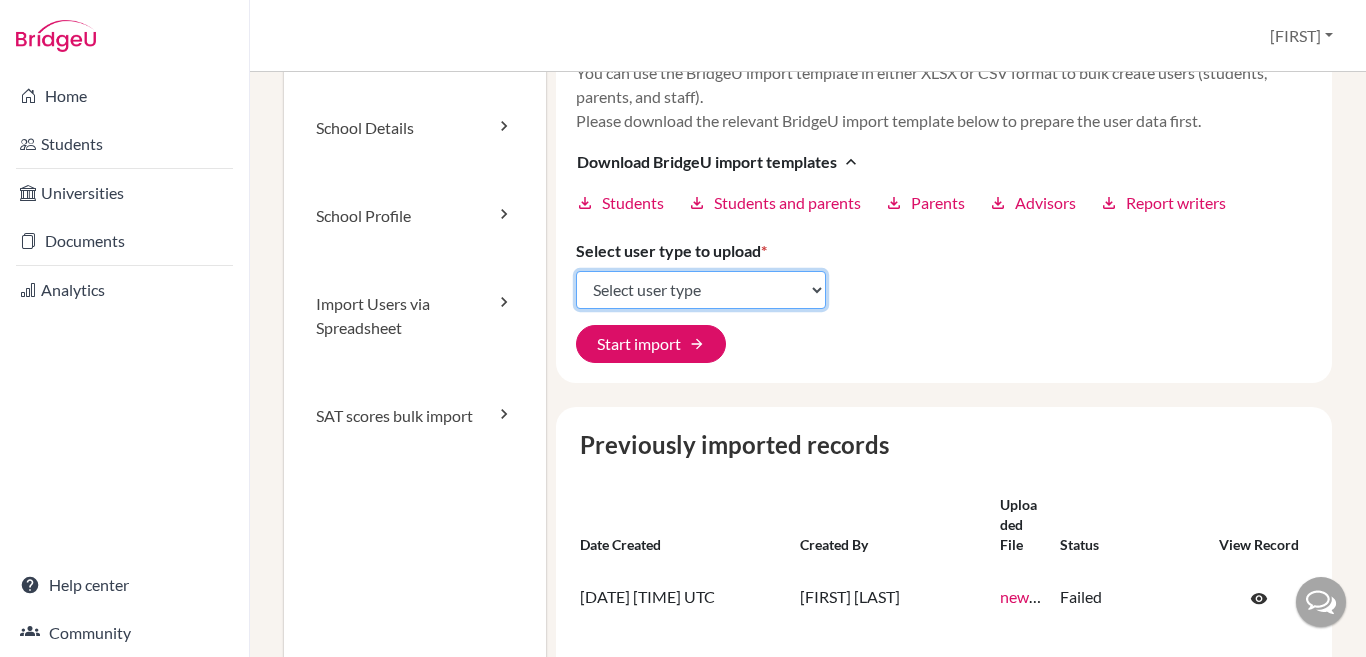 click on "Select user type Students Students and parents Parents Advisors Report writers" 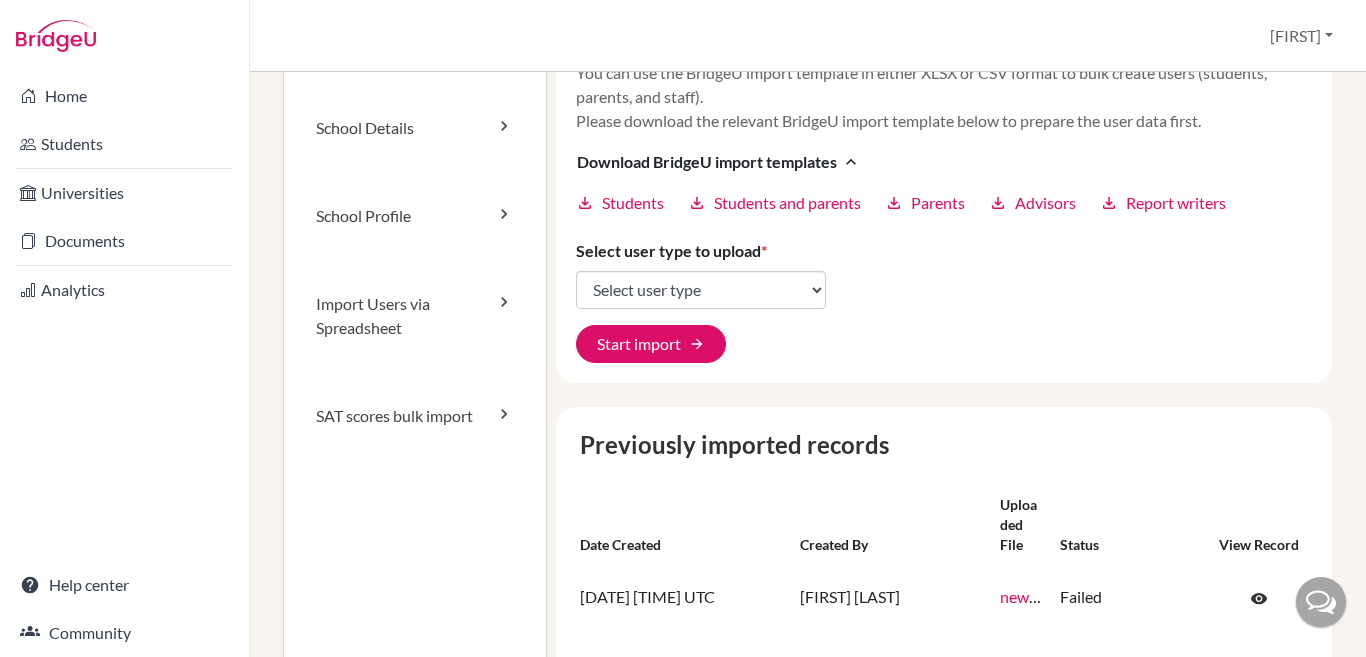 click on "Import new users Visit help center article open_in_new You can use the BridgeU import template in either XLSX or CSV format to bulk create users (students, parents, and staff). Please download the relevant BridgeU import template below to prepare the user data first. Download BridgeU import templates expand_less download Students download Students and parents download Parents download Advisors download Report writers Select user type to upload * Select user type Students Students and parents Parents Advisors Report writers Start import arrow_forward" at bounding box center [944, 189] 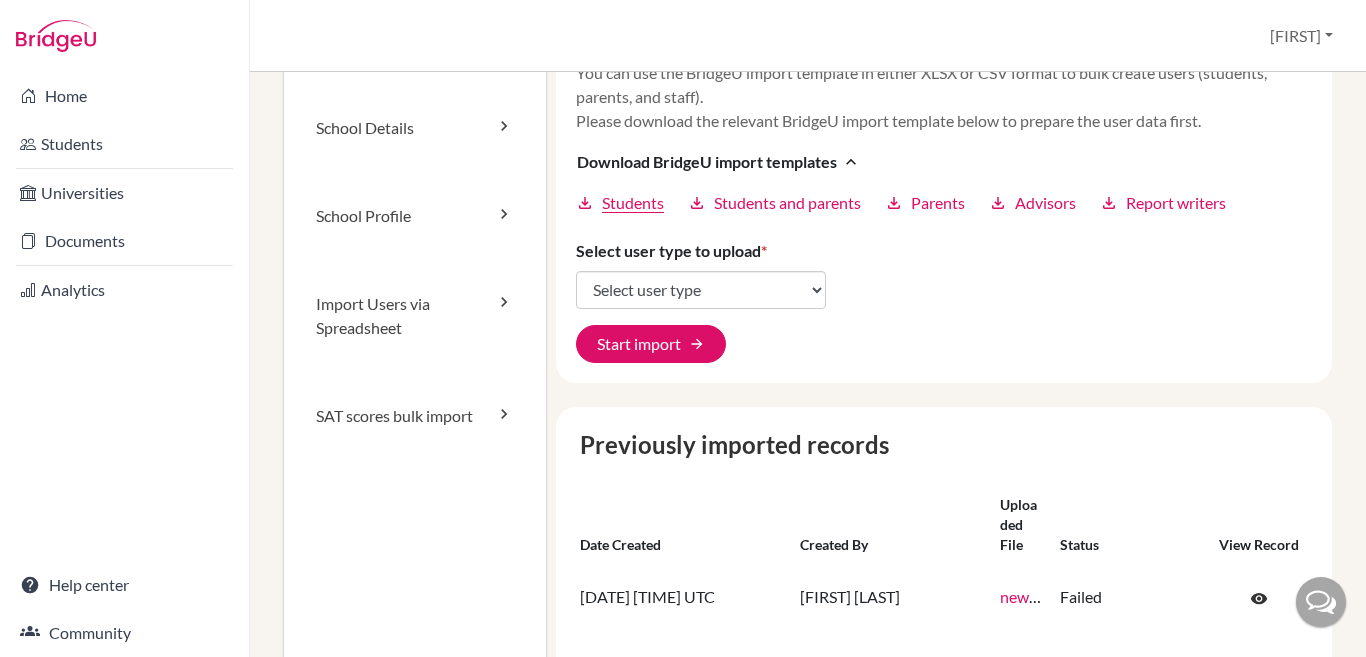 click on "Students" at bounding box center [633, 203] 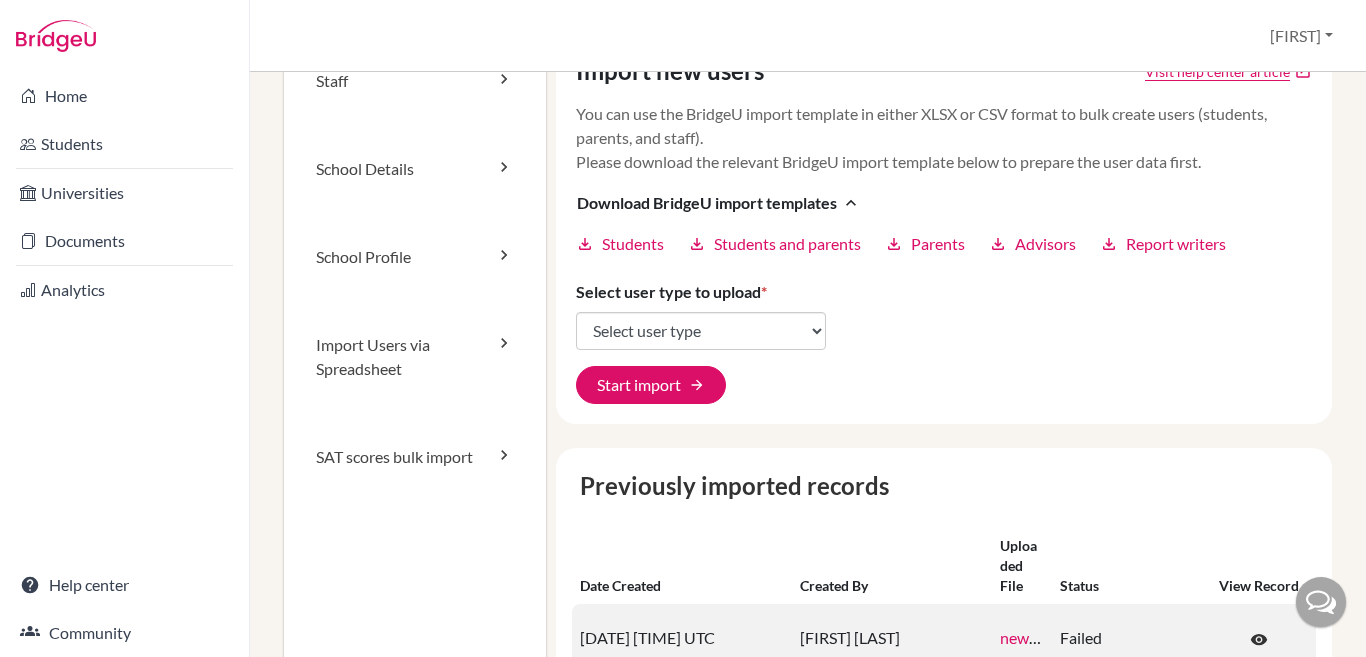 scroll, scrollTop: 0, scrollLeft: 0, axis: both 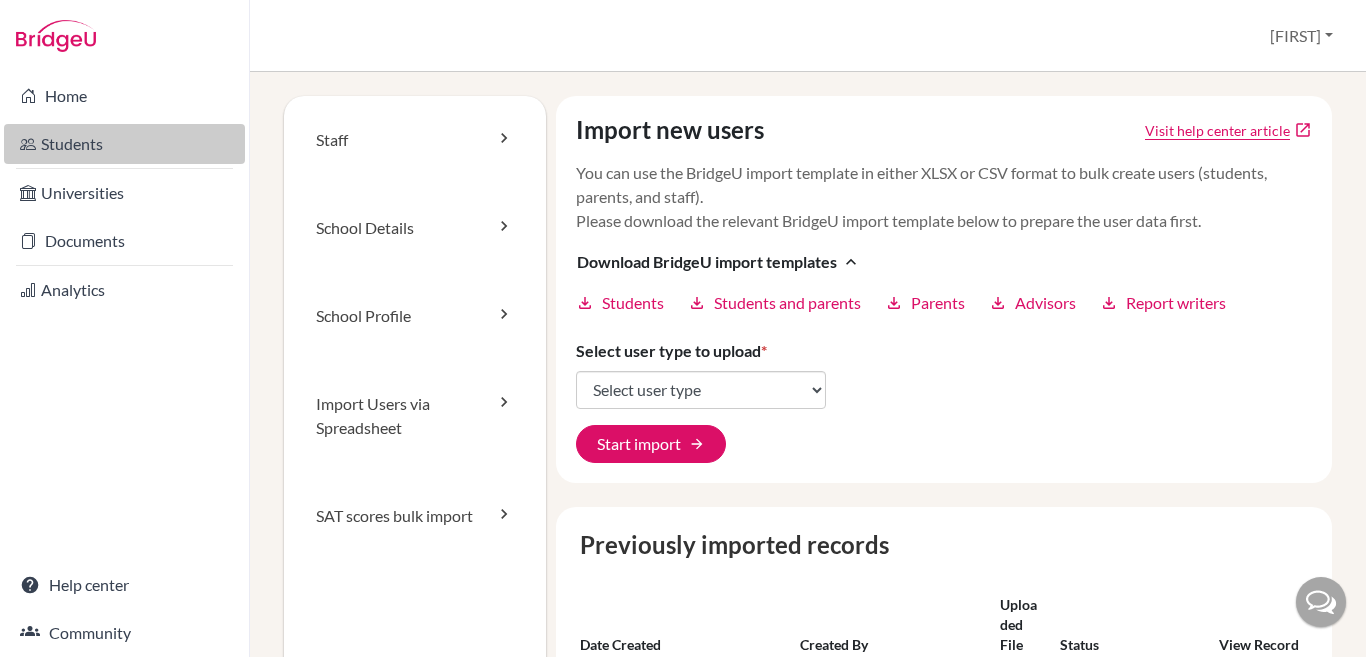 click on "Students" at bounding box center [124, 144] 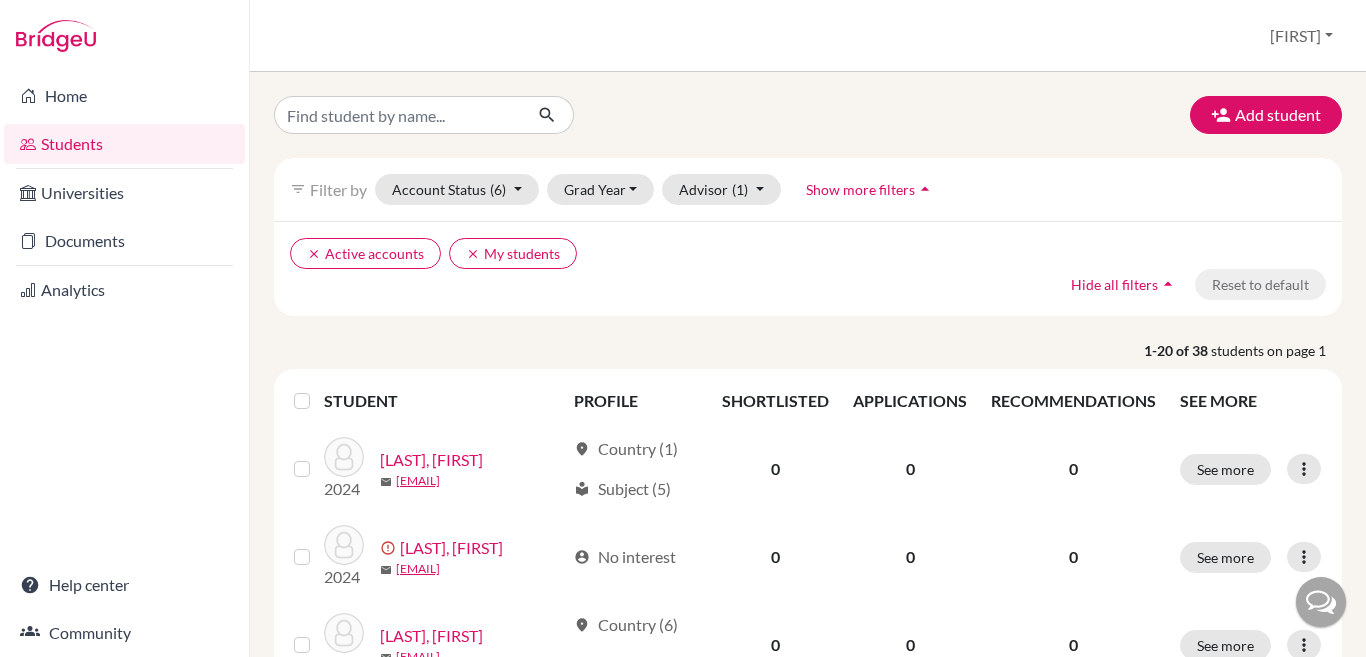 scroll, scrollTop: 0, scrollLeft: 0, axis: both 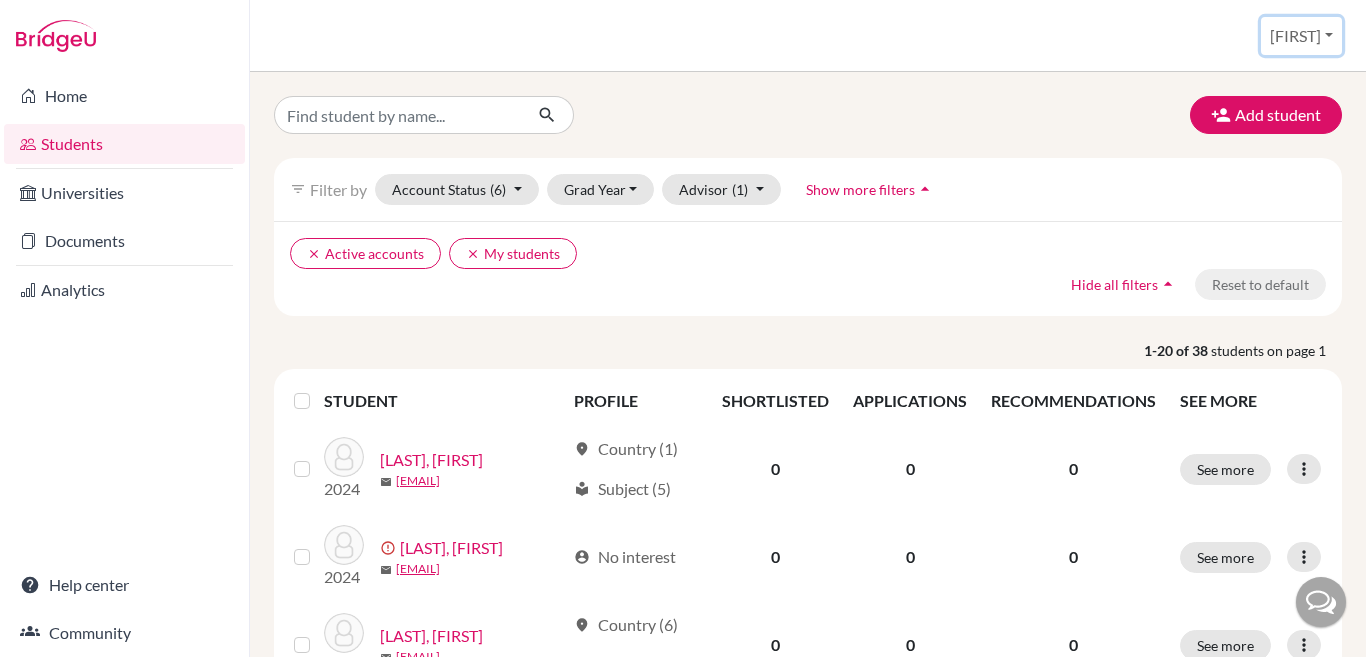 click on "[FIRST]" at bounding box center [1301, 36] 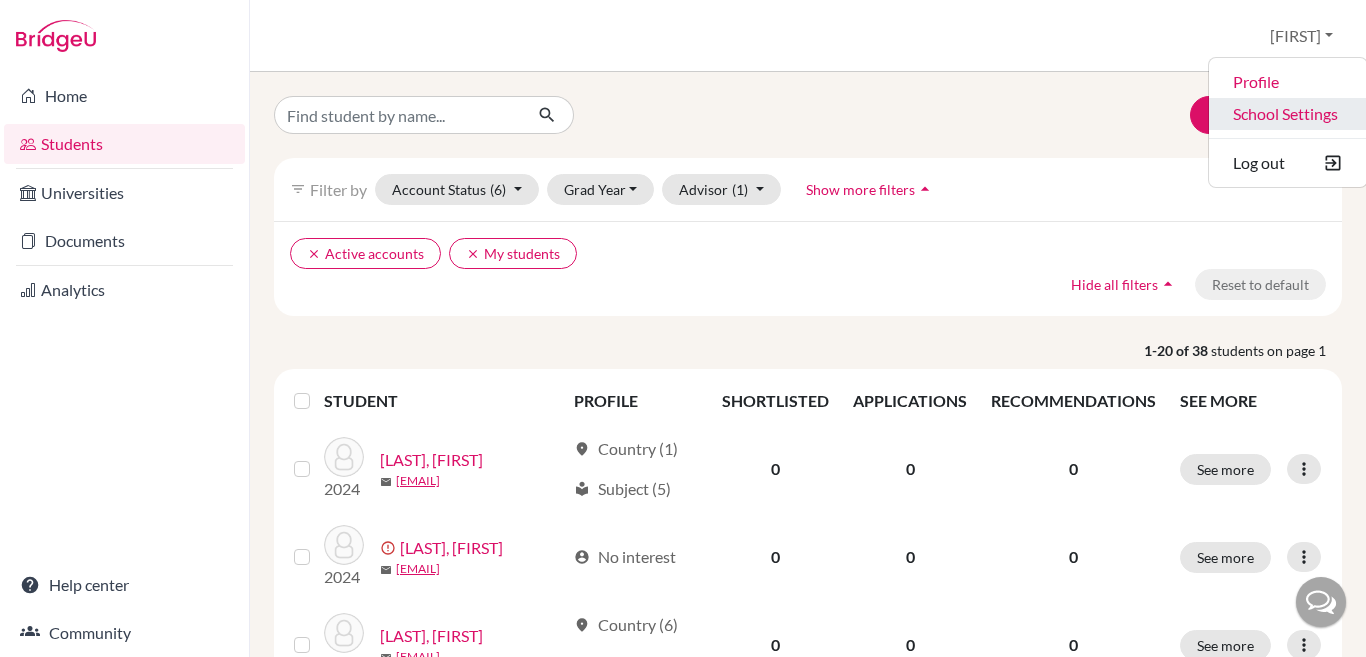 click on "School Settings" at bounding box center (1288, 114) 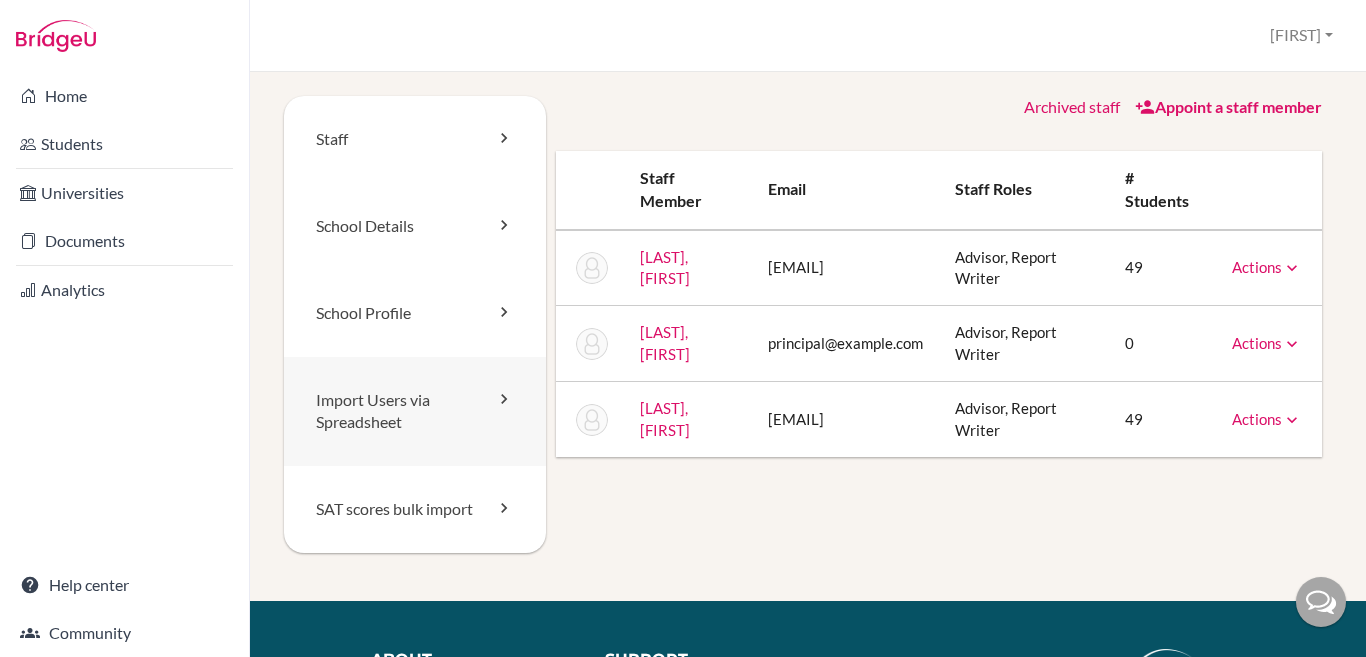 scroll, scrollTop: 0, scrollLeft: 0, axis: both 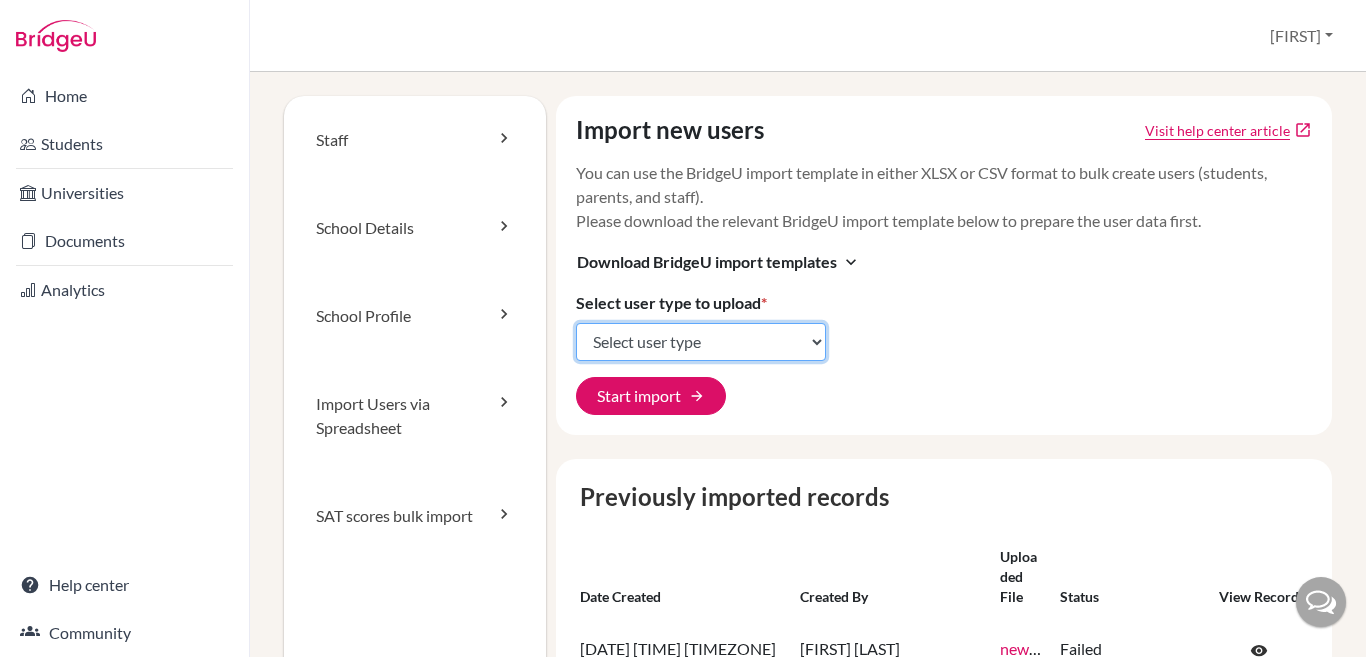 click on "Select user type Students Students and parents Parents Advisors Report writers" 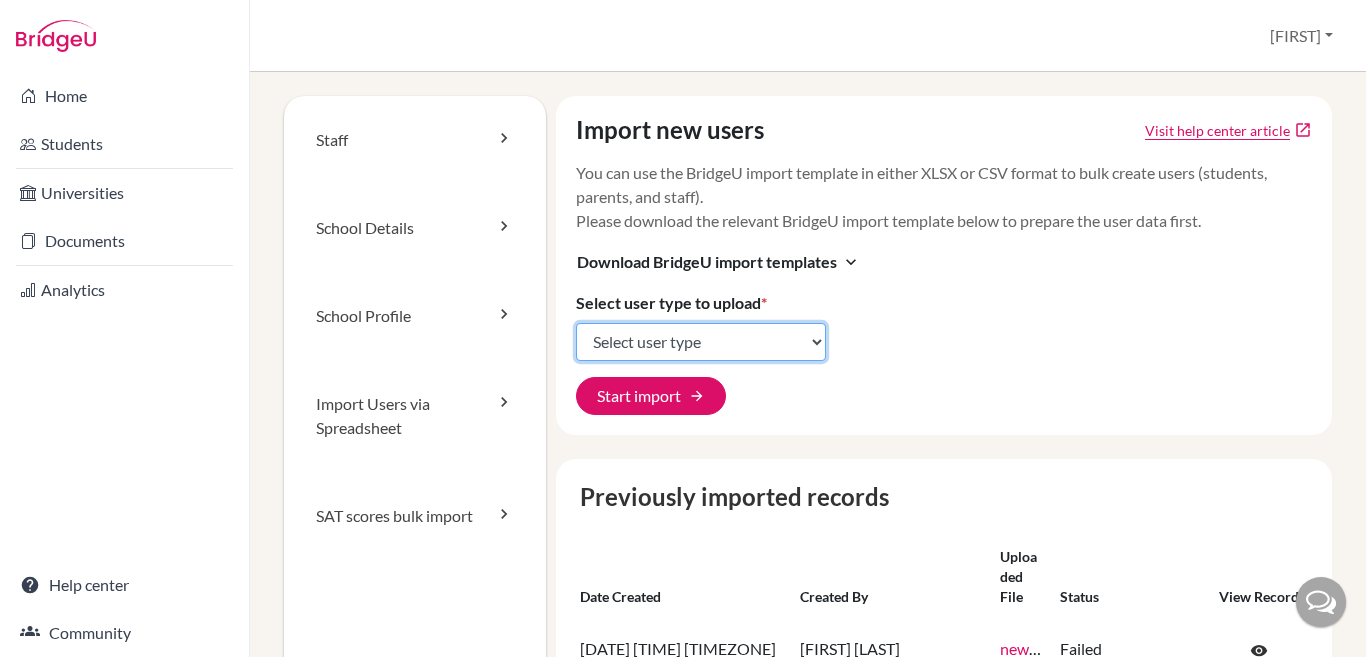 select on "students" 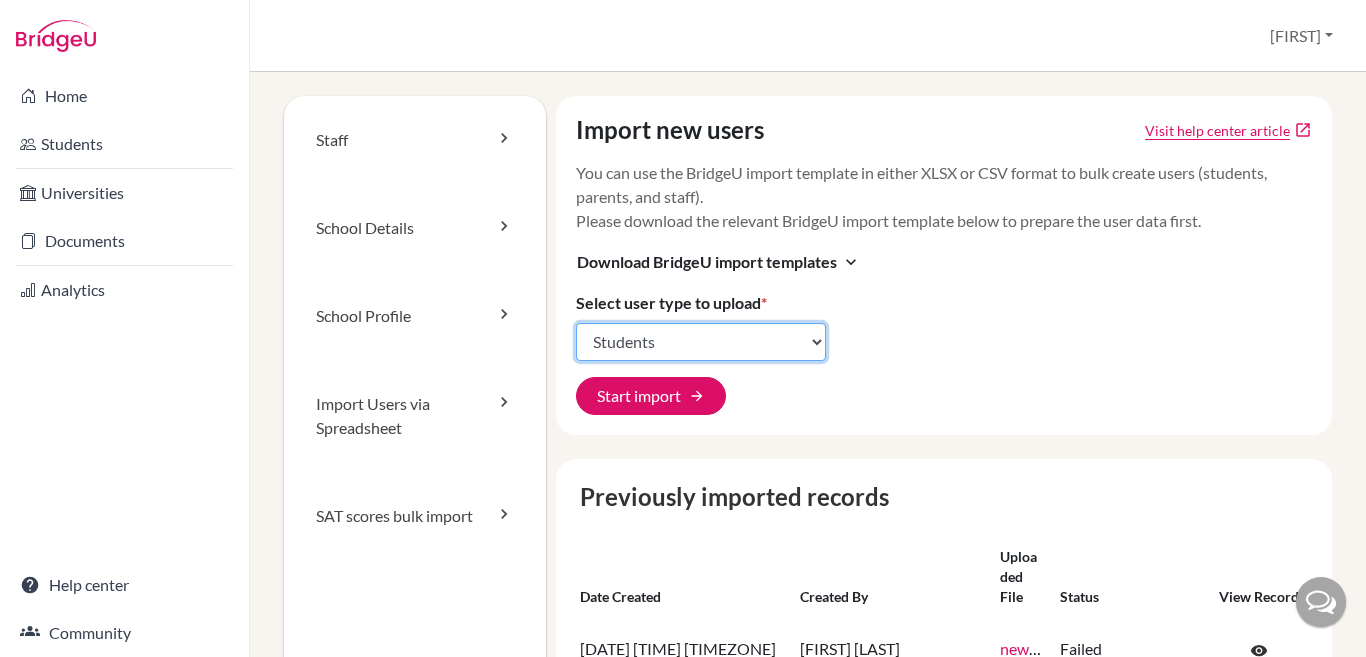 click on "Select user type Students Students and parents Parents Advisors Report writers" 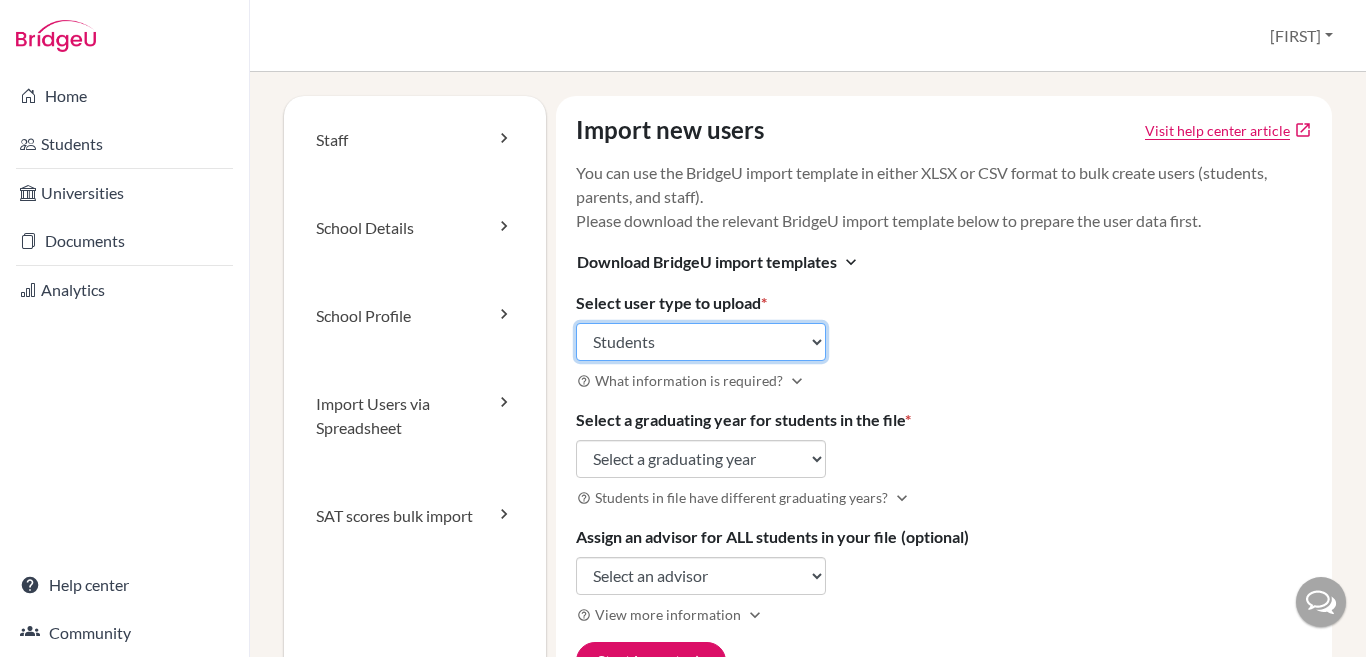 scroll, scrollTop: 100, scrollLeft: 0, axis: vertical 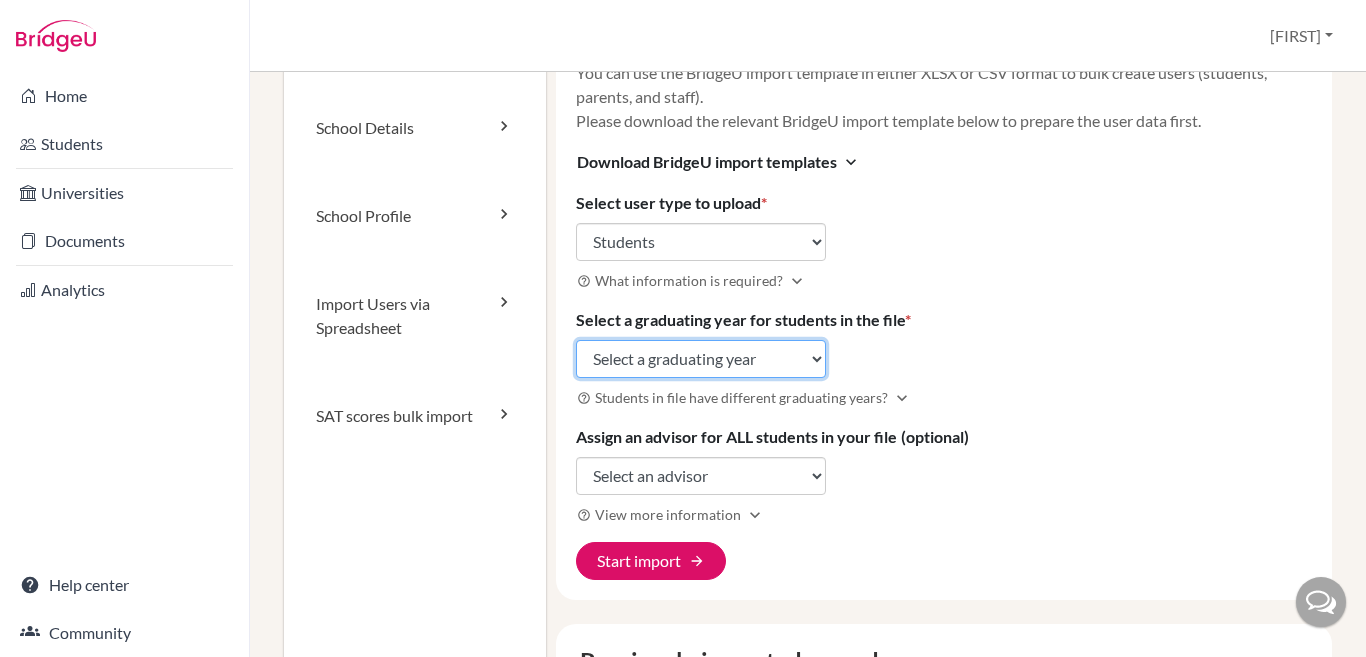click on "Select a graduating year 2024 2025 2026 2027 2028 2029" 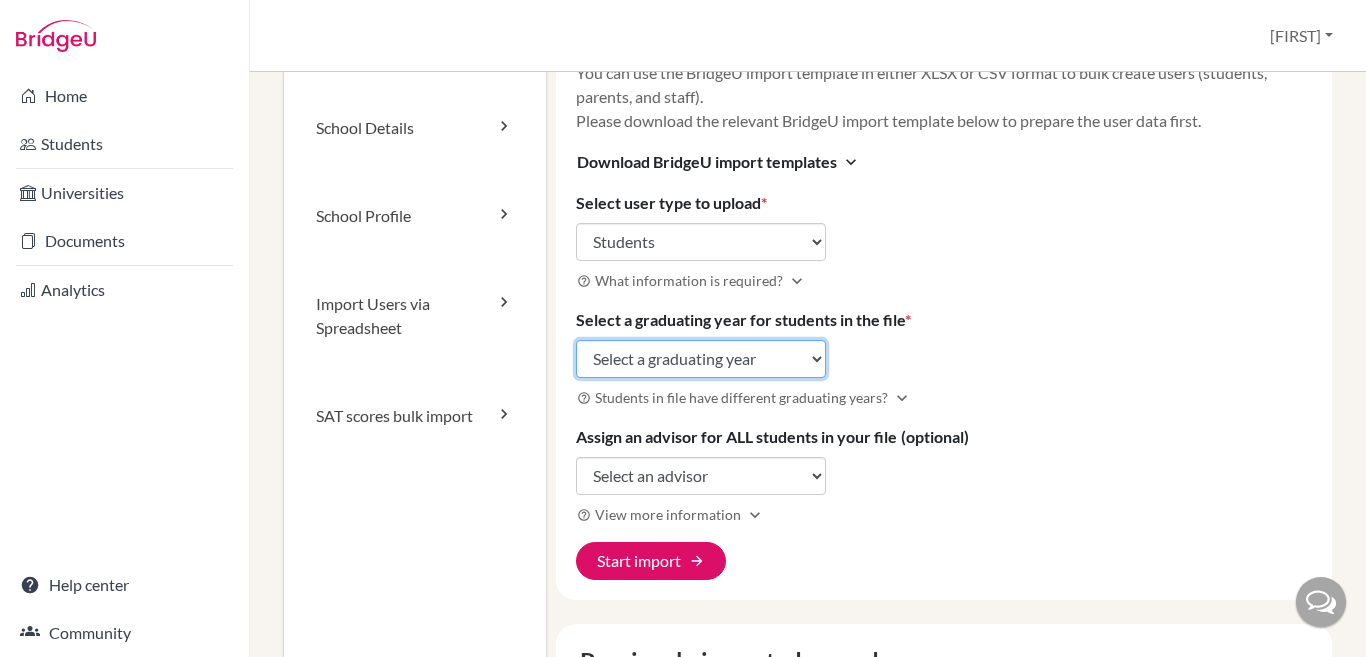 select on "2026" 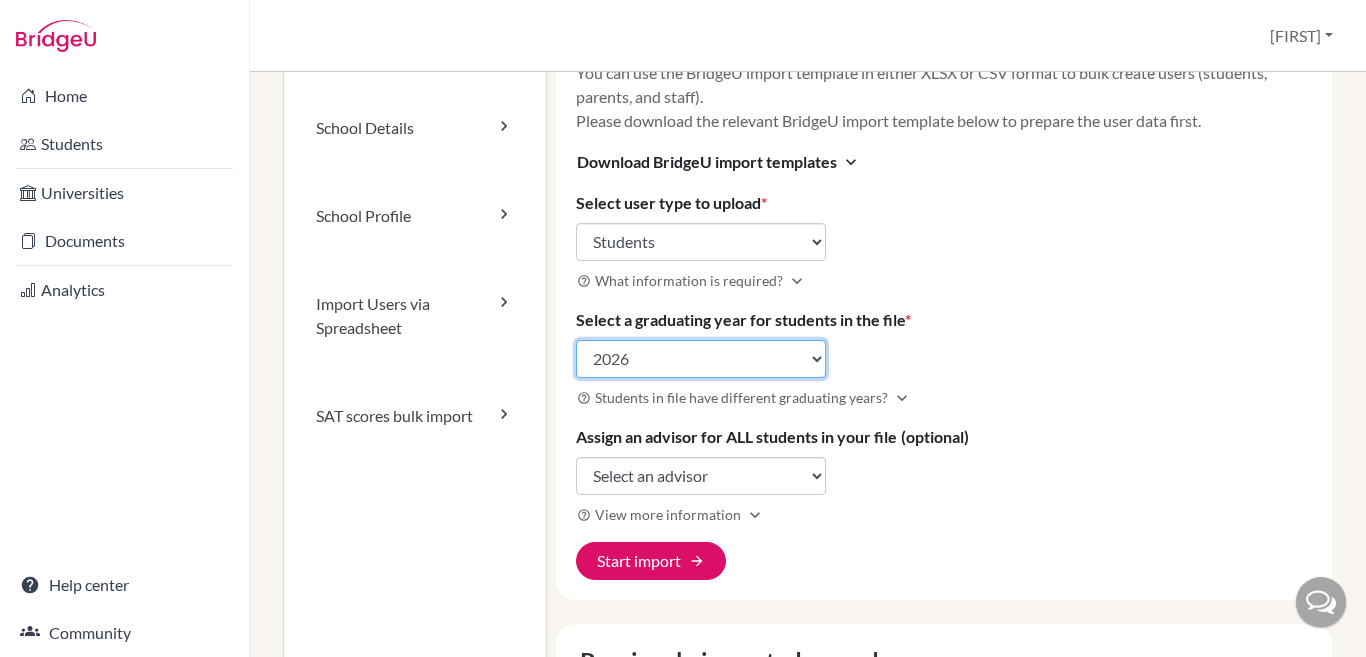 click on "Select a graduating year 2024 2025 2026 2027 2028 2029" 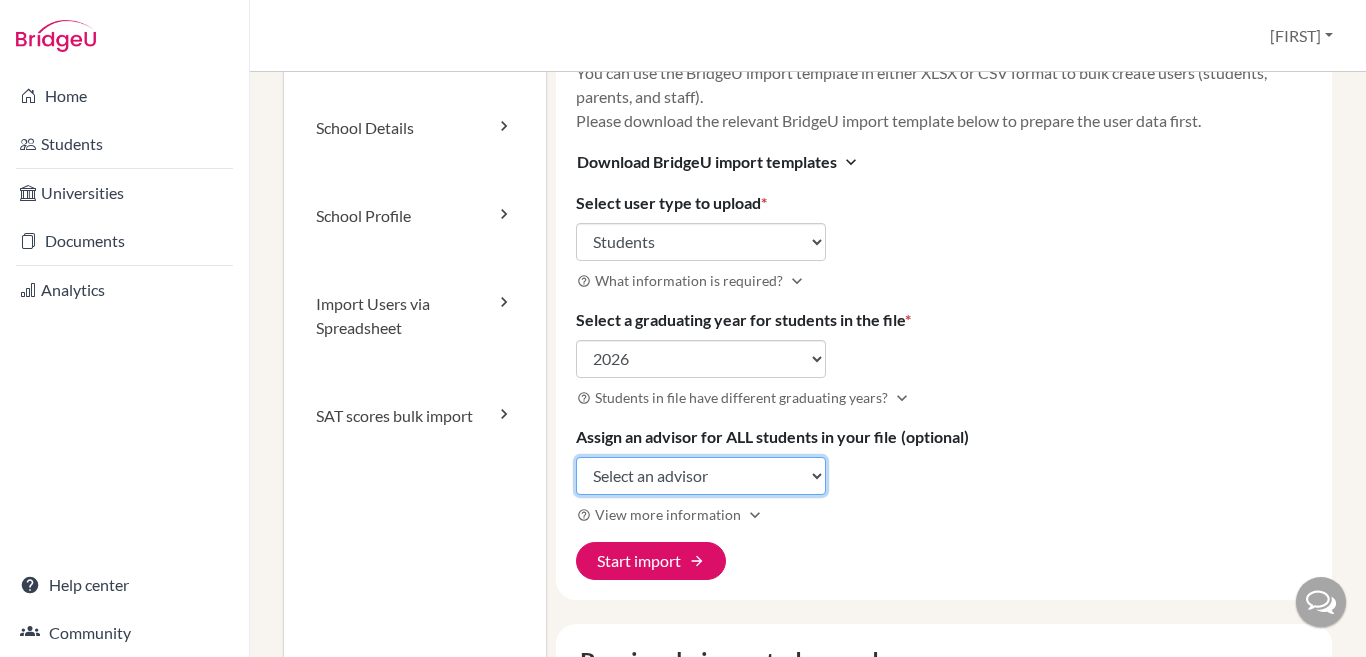 click on "Select an advisor Sangeetha Biju Richard Hillebrand Renu Vailakkara" 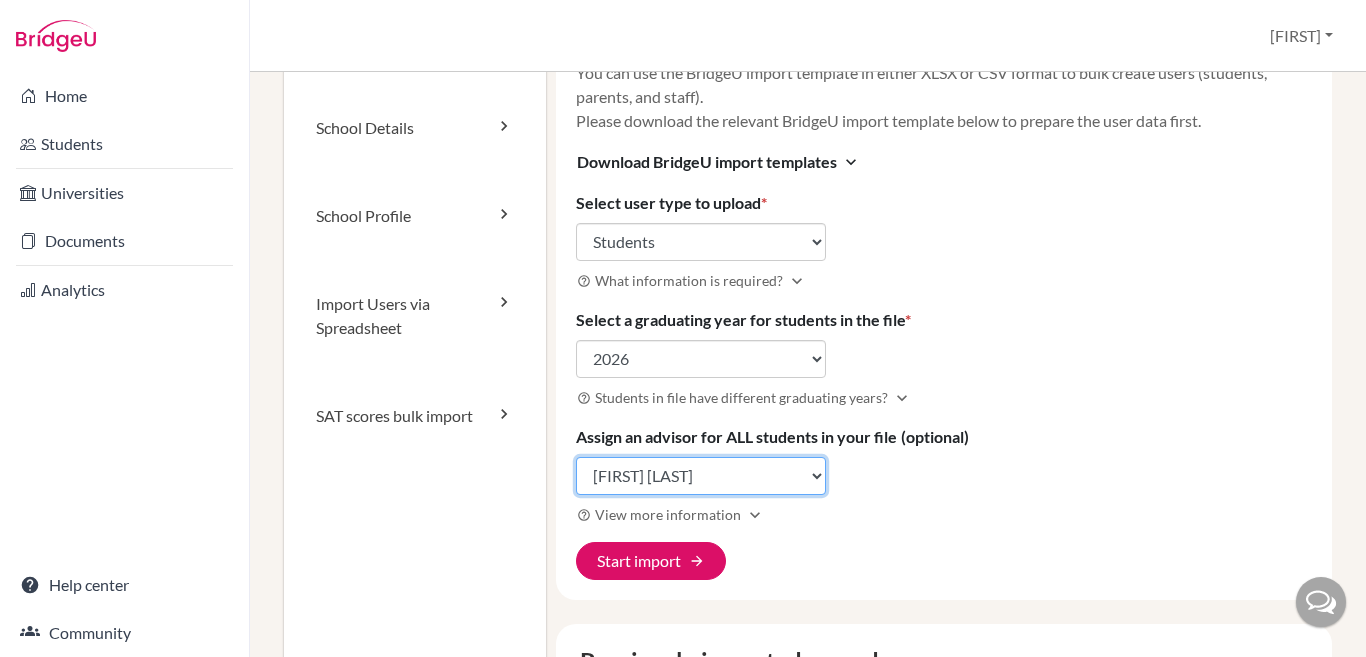 click on "Select an advisor [FIRST] [LAST] [FIRST] [LAST] [FIRST] [LAST]" 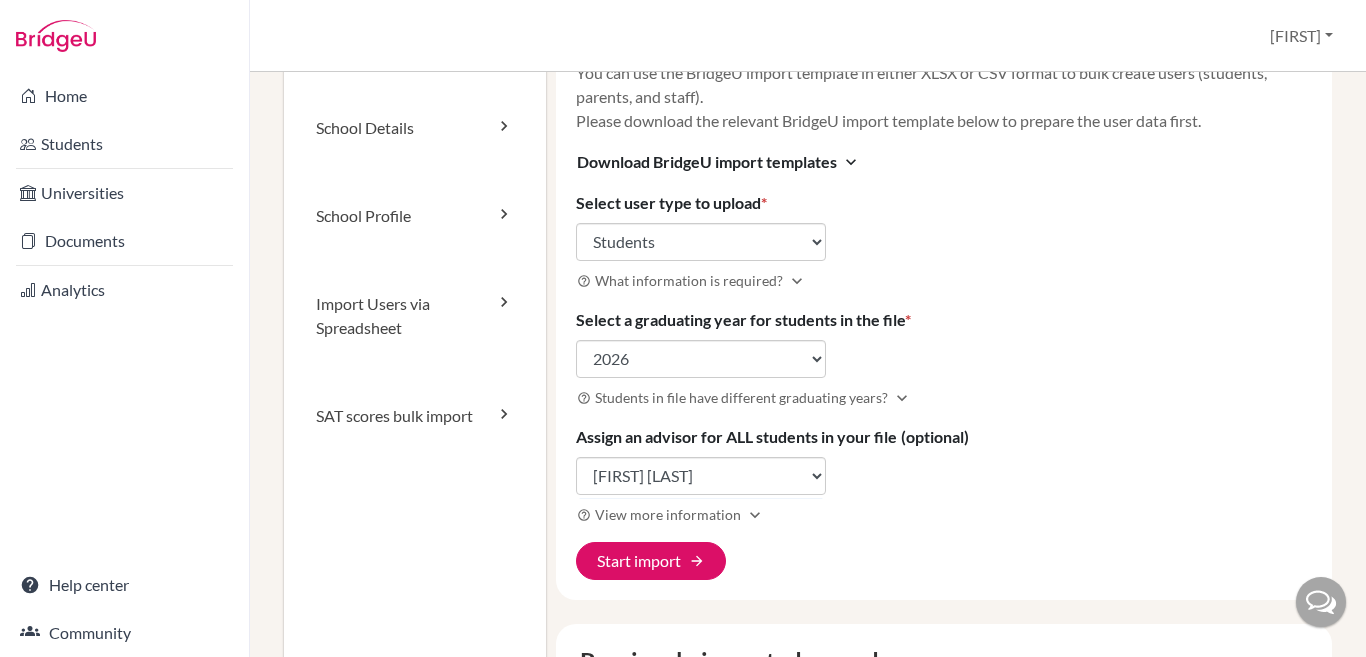 click on "help_outline View more information expand_more" 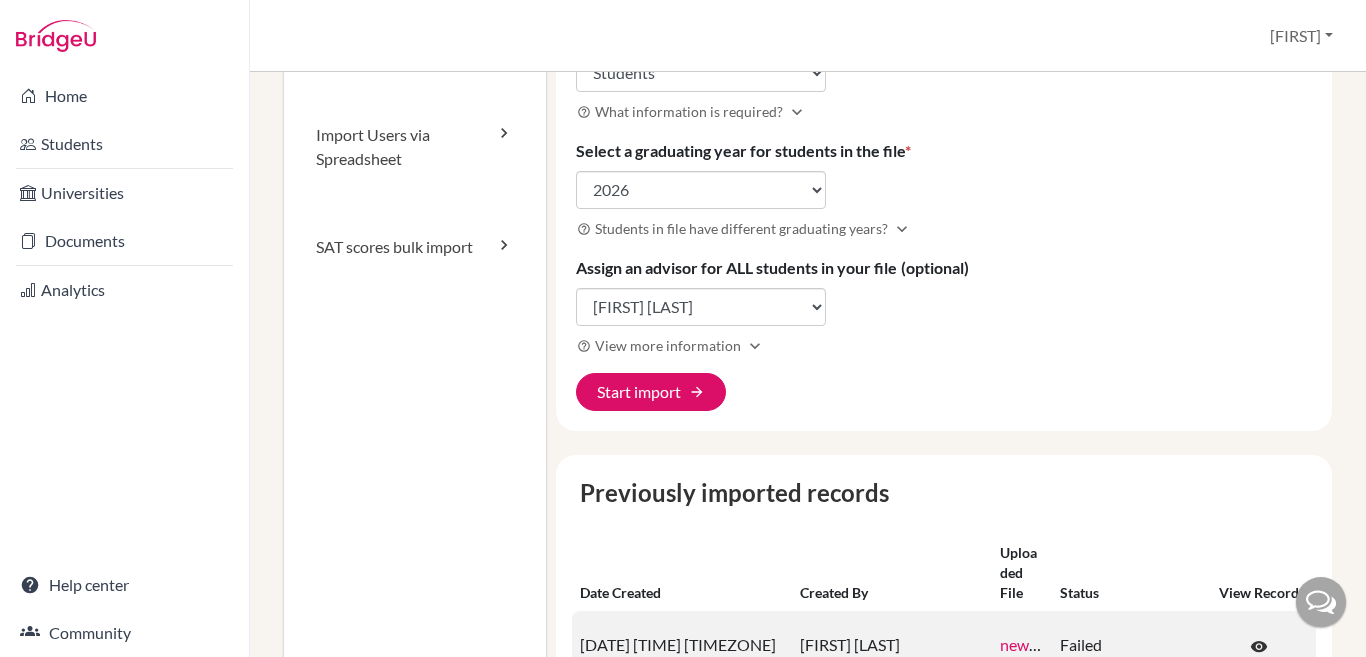 scroll, scrollTop: 200, scrollLeft: 0, axis: vertical 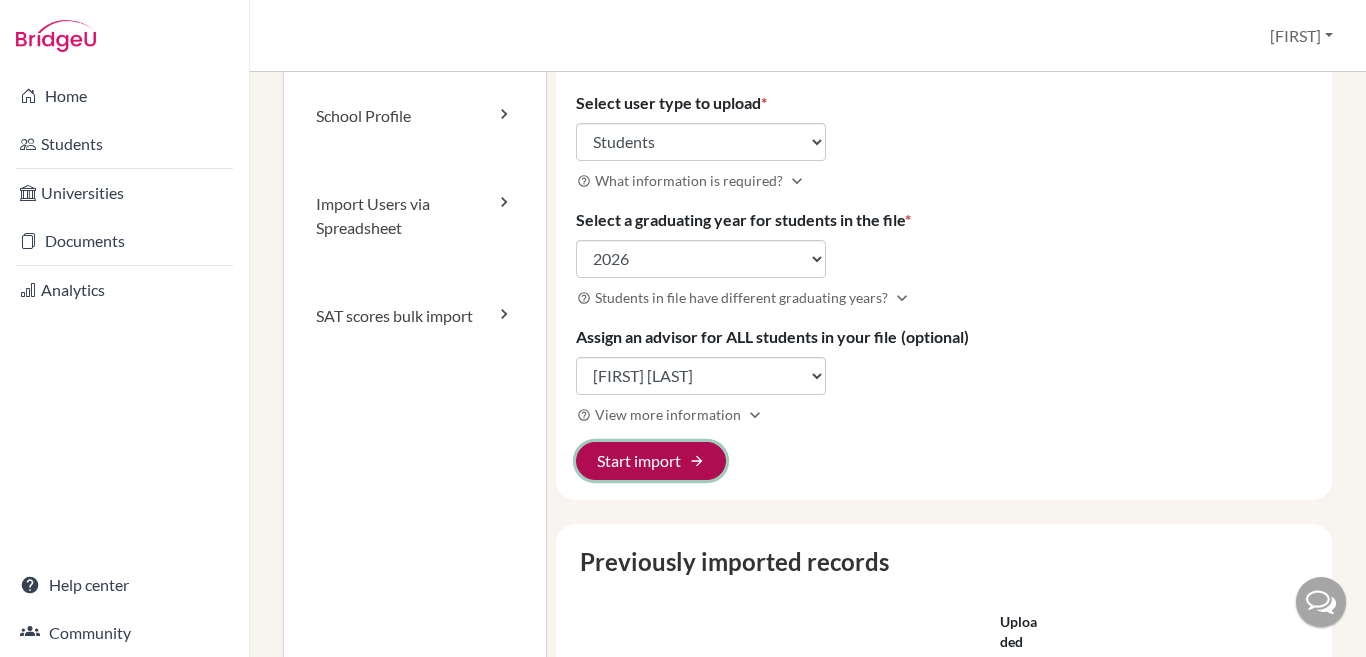 click on "arrow_forward" at bounding box center (697, 461) 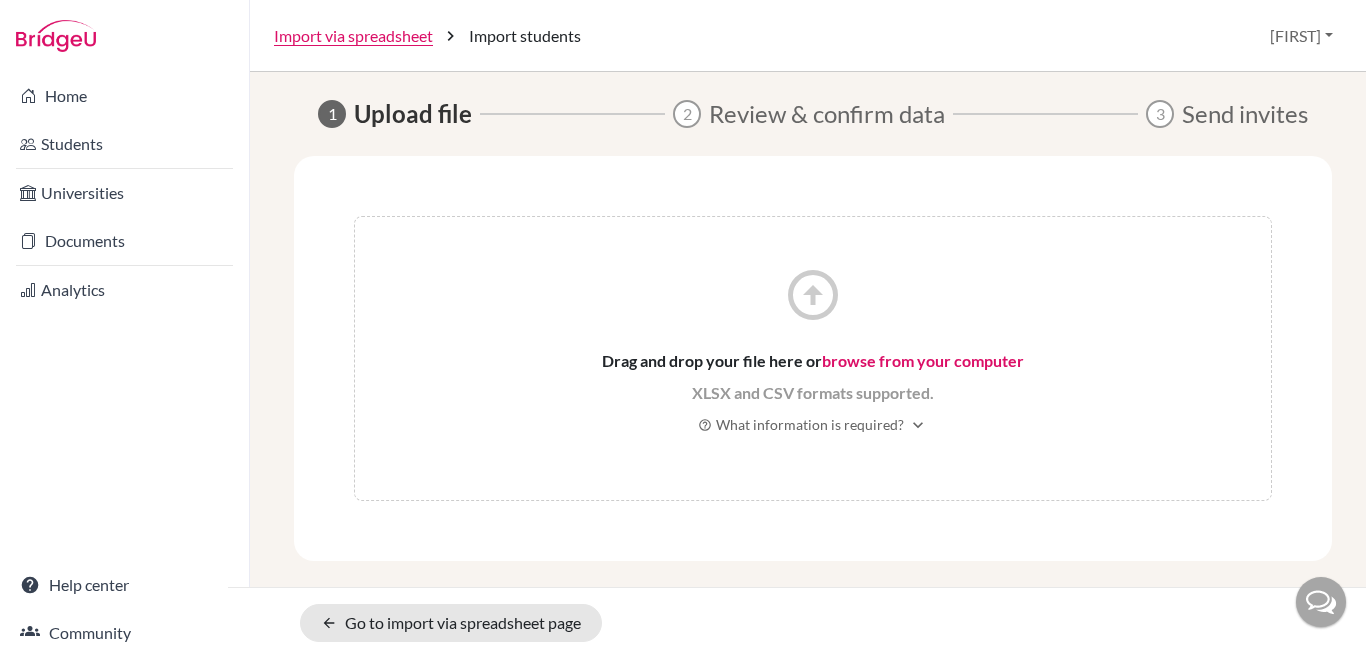 scroll, scrollTop: 0, scrollLeft: 0, axis: both 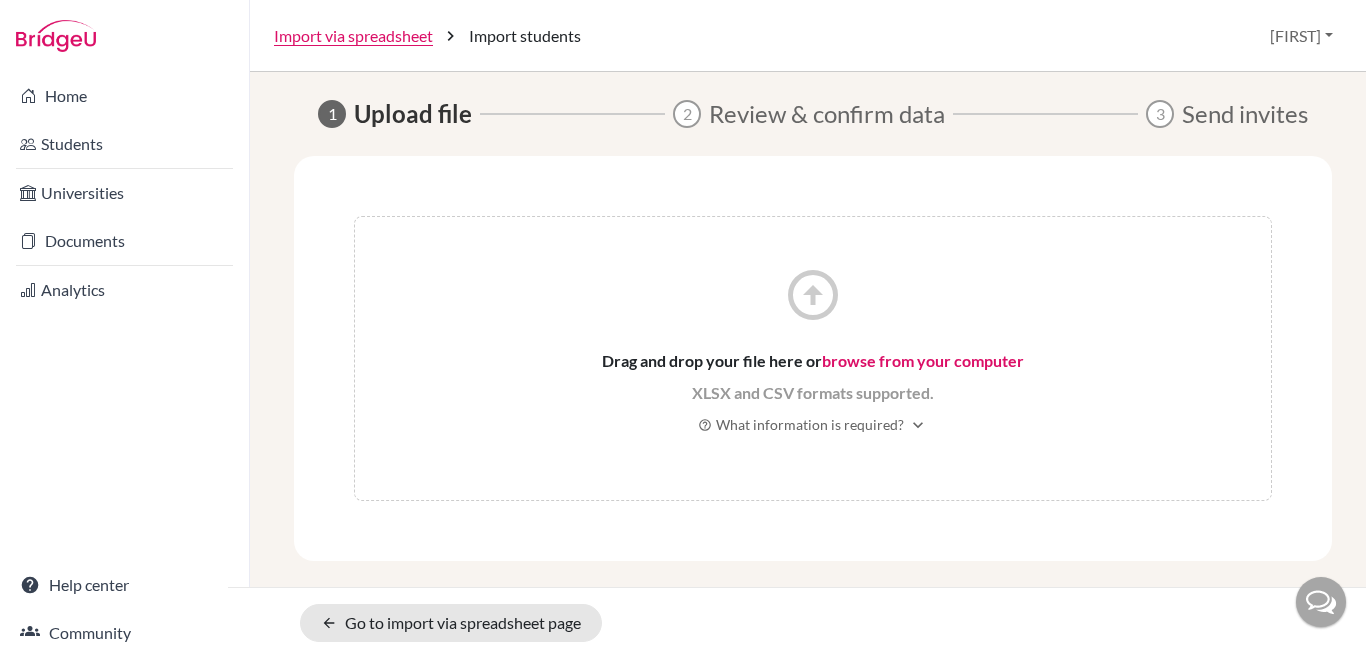 click on "browse from your computer" at bounding box center (923, 360) 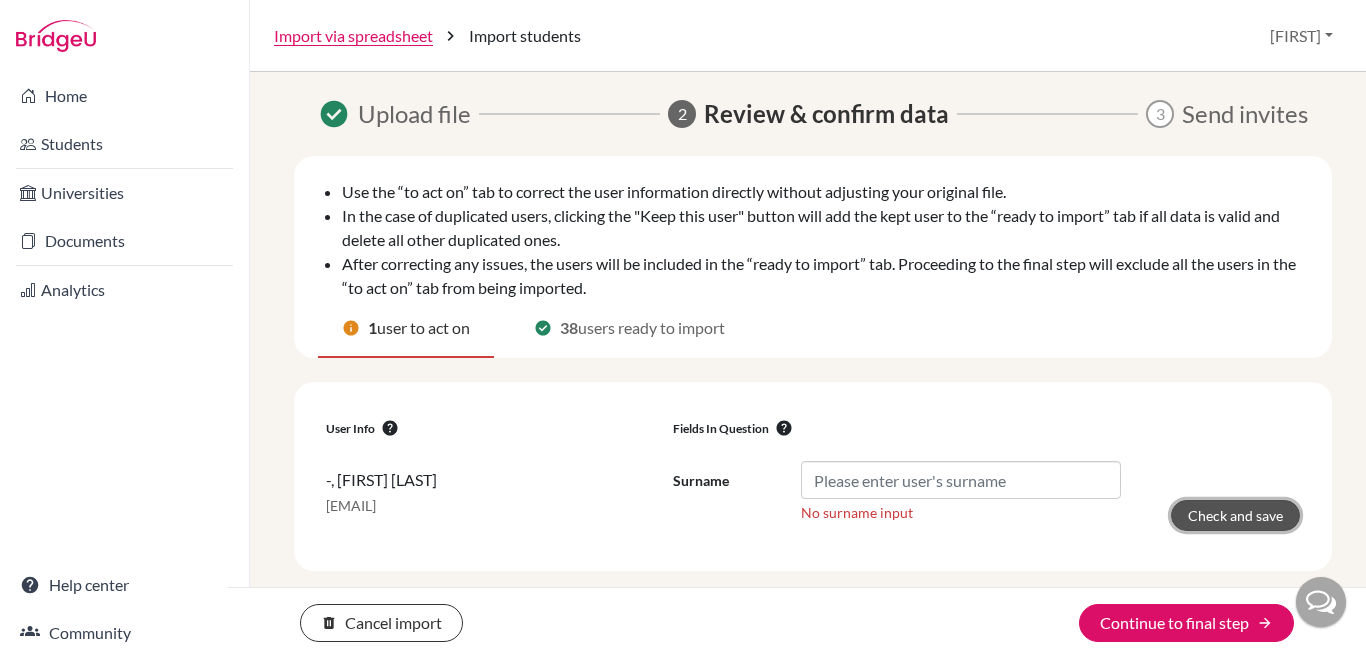click on "Check and save" at bounding box center (1235, 515) 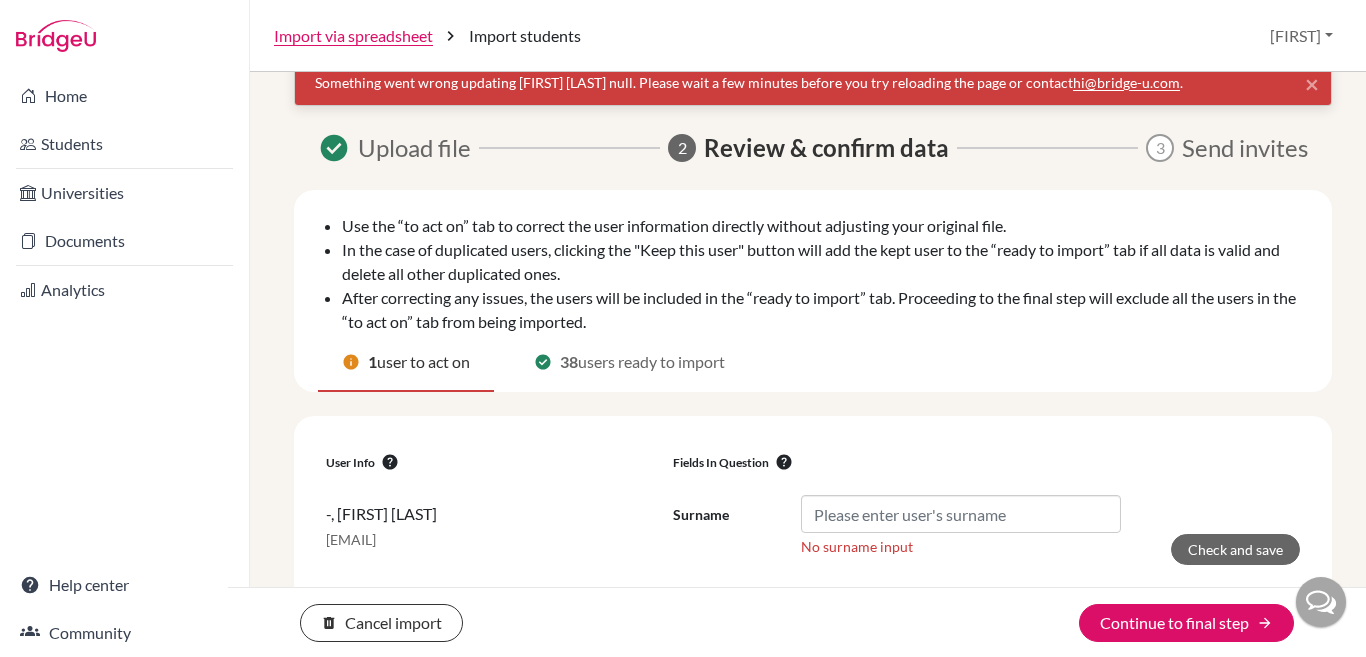 scroll, scrollTop: 57, scrollLeft: 0, axis: vertical 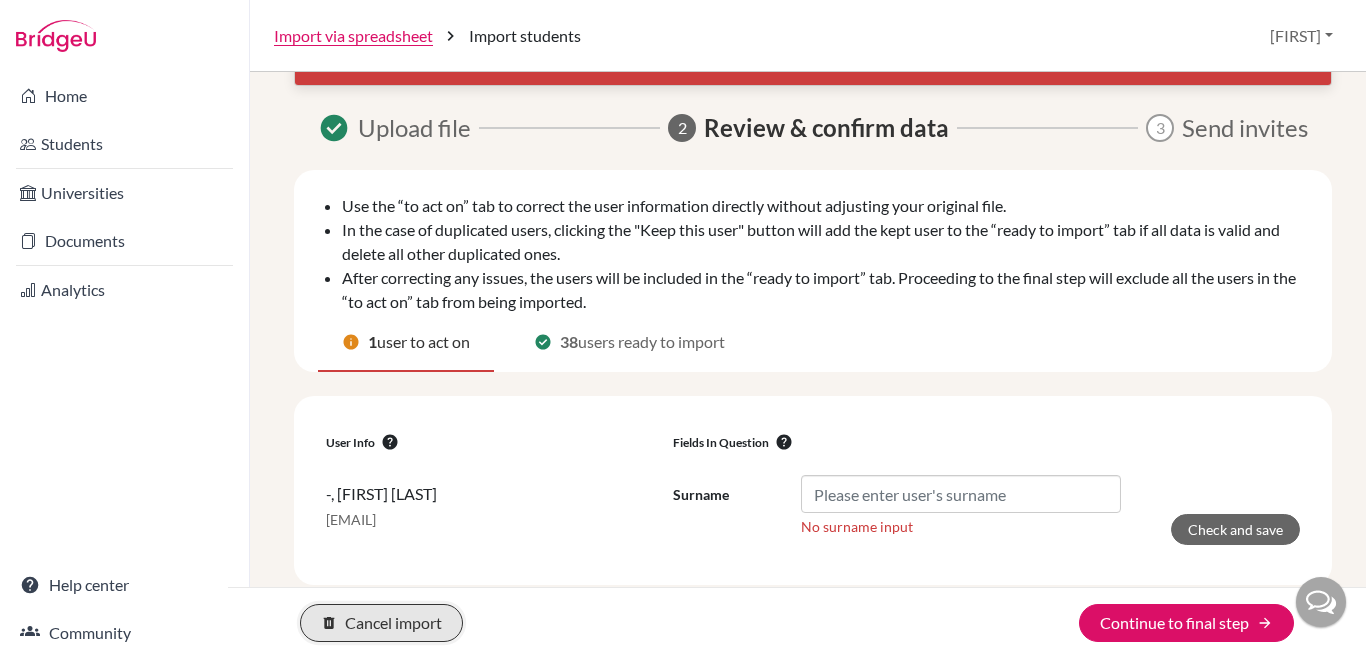click on "delete Cancel import" 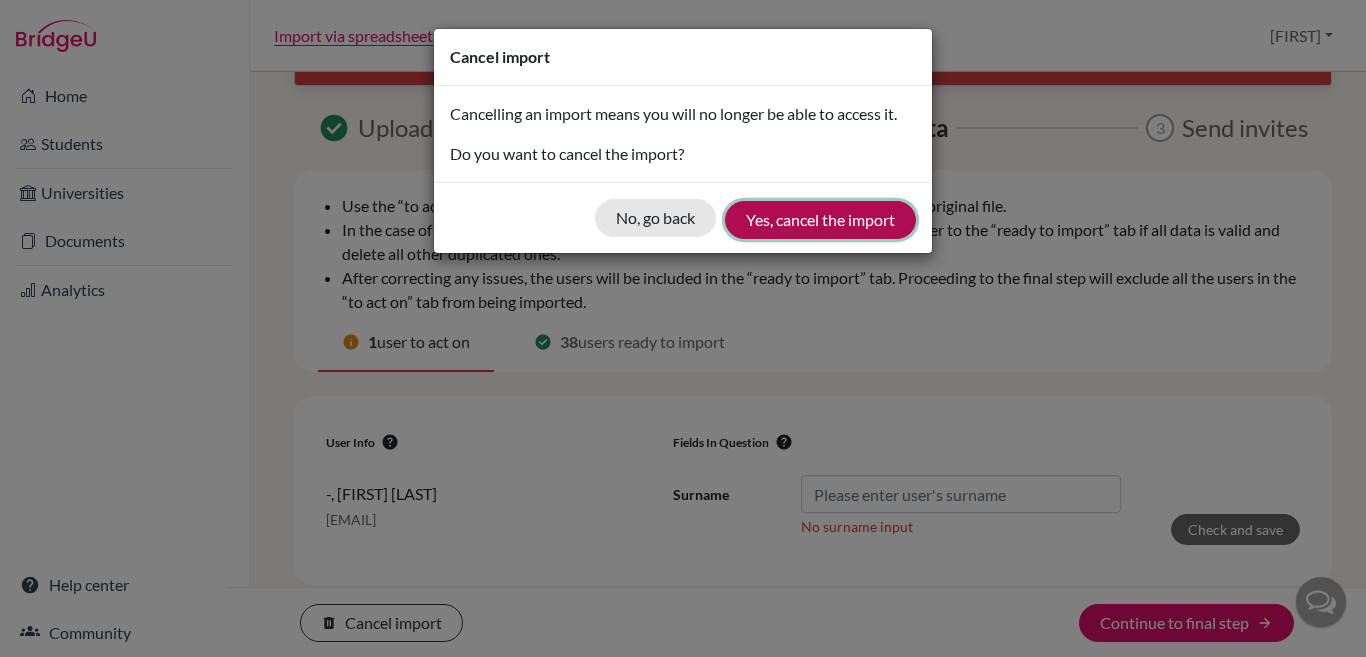 click on "Yes, cancel the import" at bounding box center [820, 220] 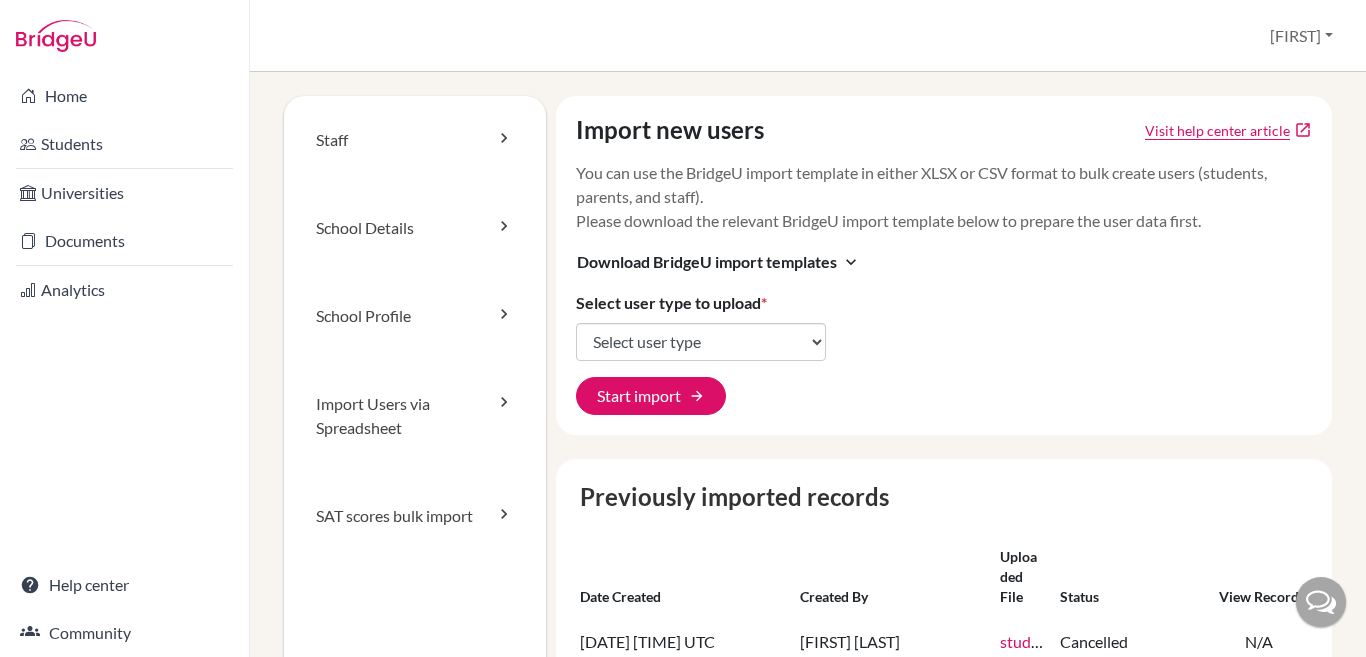 scroll, scrollTop: 0, scrollLeft: 0, axis: both 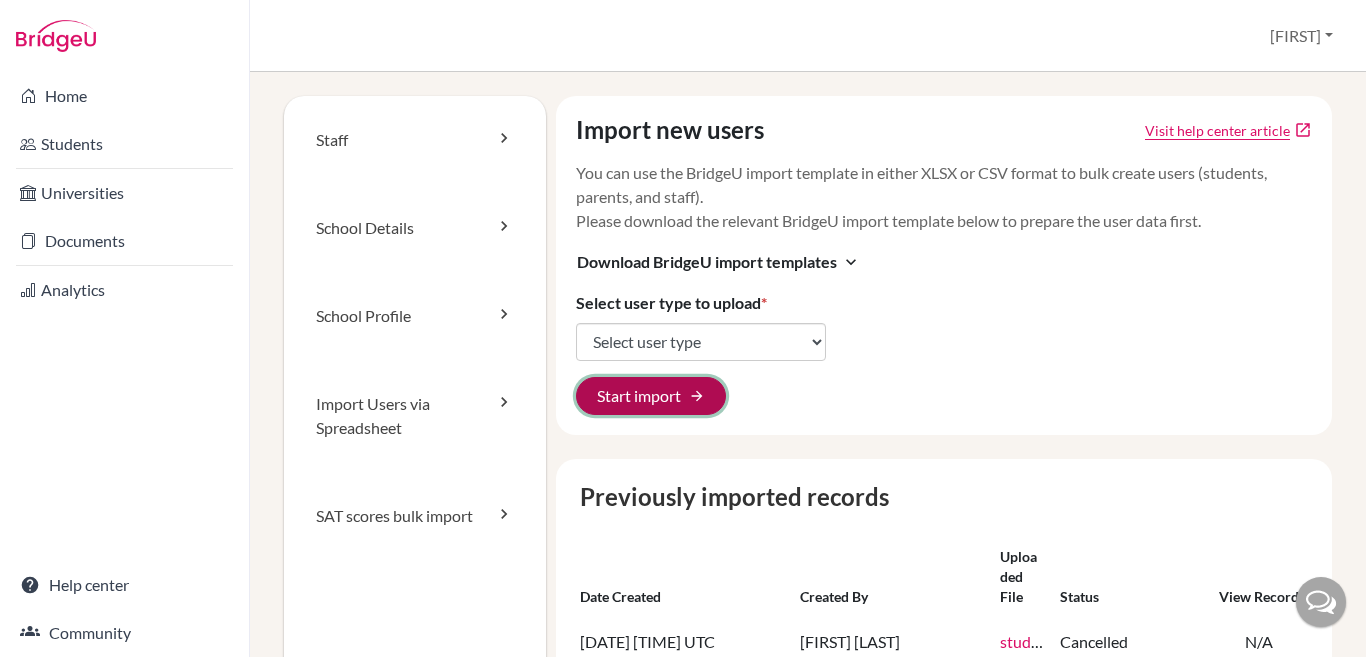 click on "Start import arrow_forward" 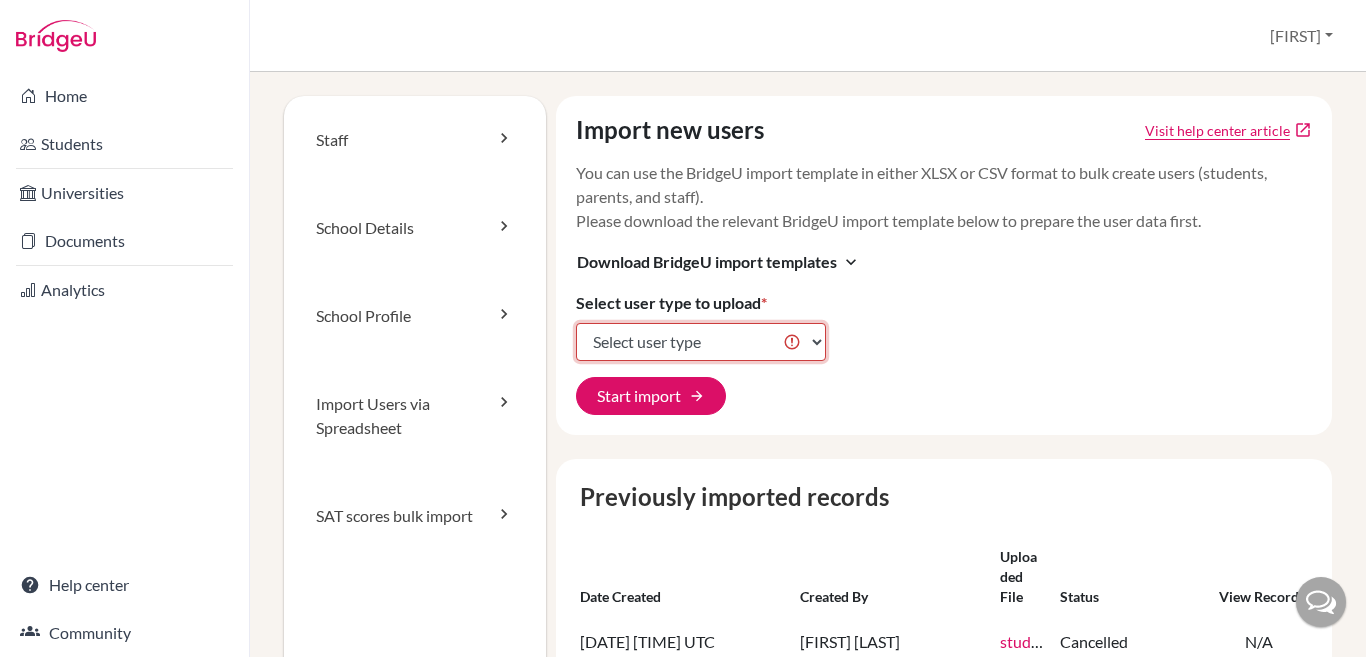 click on "Select user type Students Students and parents Parents Advisors Report writers" 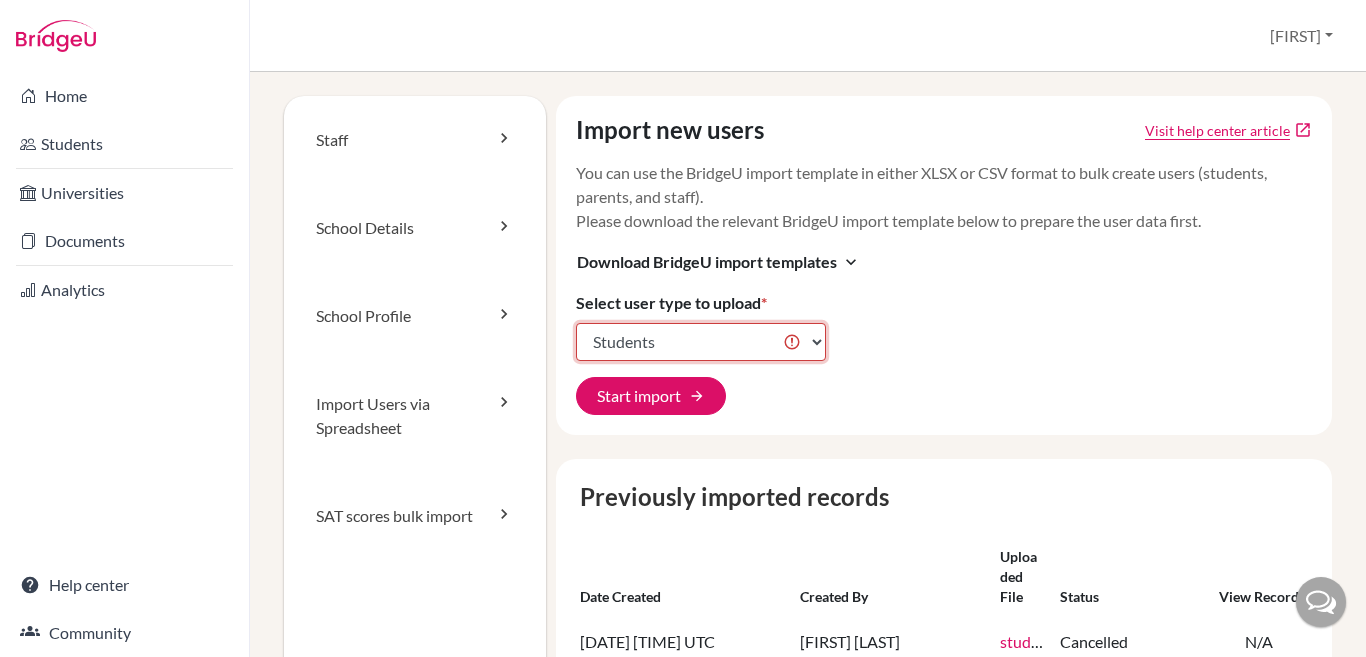 click on "Select user type Students Students and parents Parents Advisors Report writers" 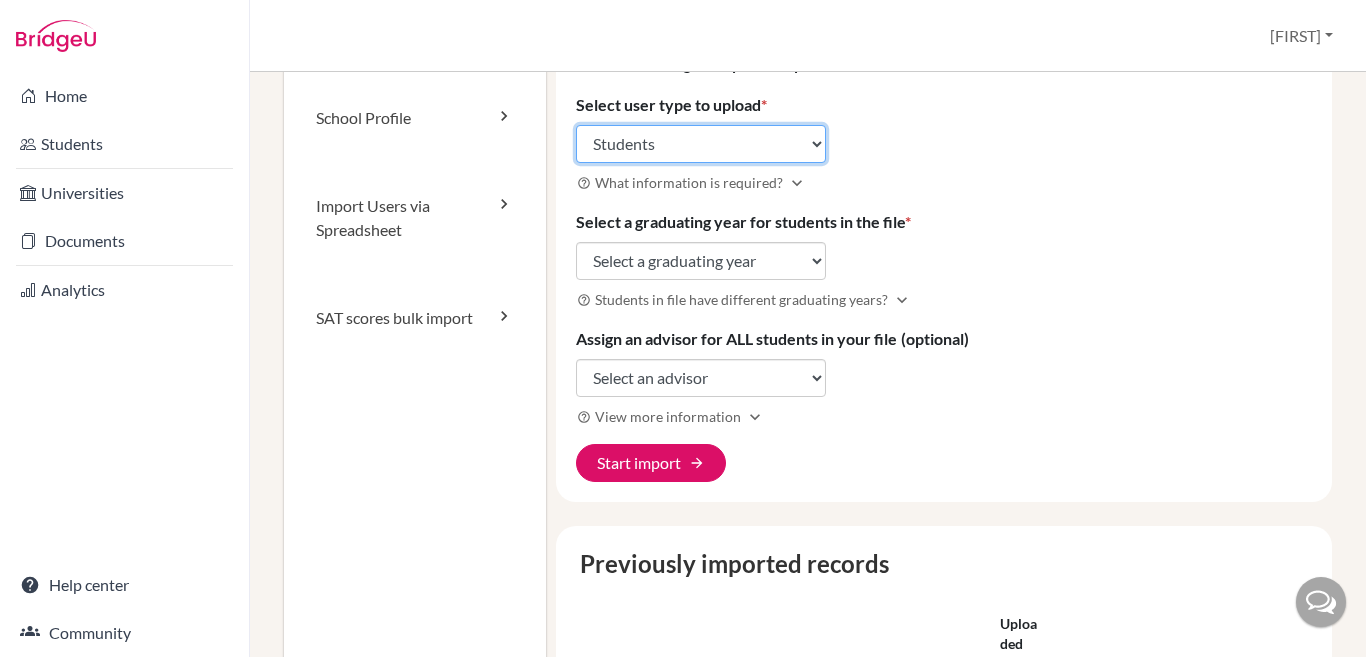 scroll, scrollTop: 200, scrollLeft: 0, axis: vertical 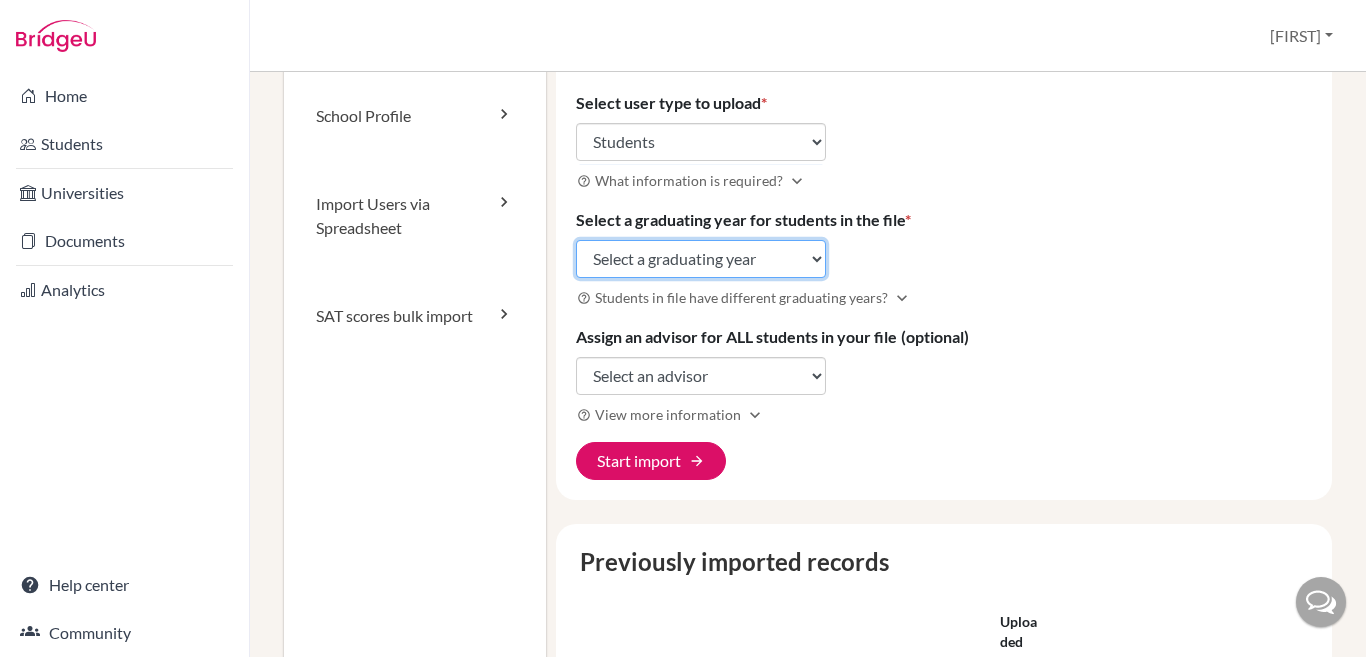 click on "Select a graduating year 2024 2025 2026 2027 2028 2029" 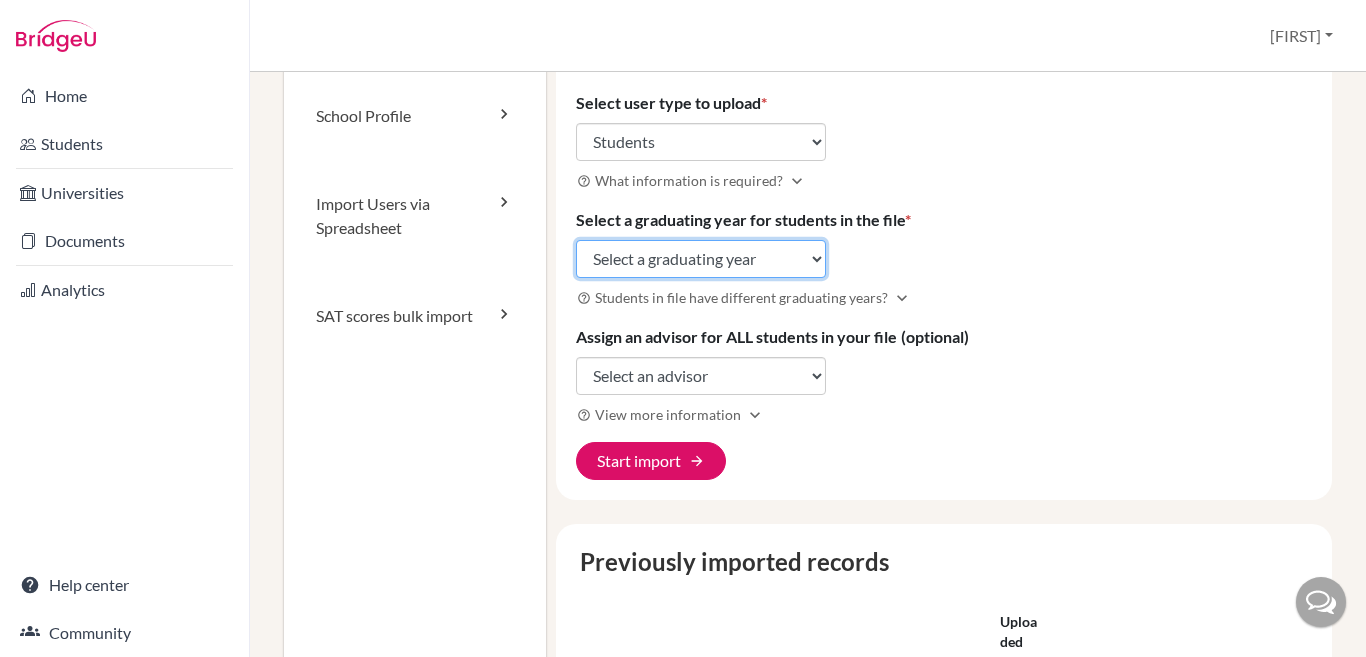select on "2026" 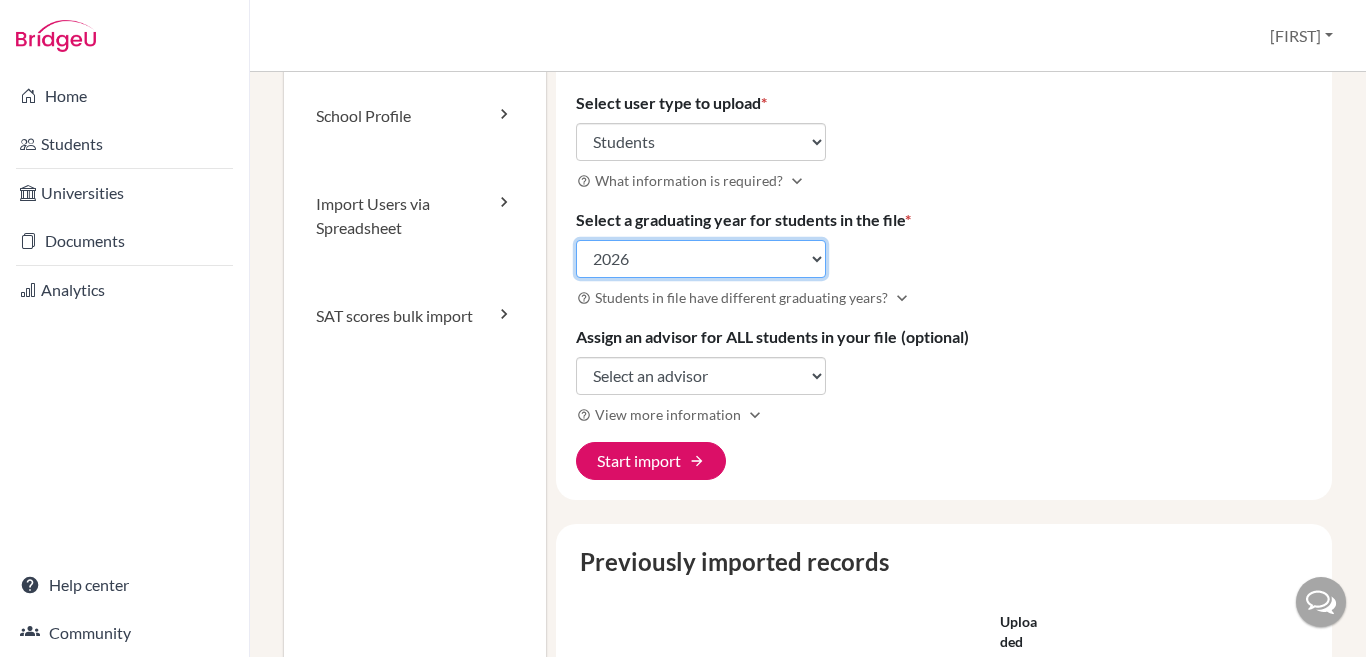click on "Select a graduating year 2024 2025 2026 2027 2028 2029" 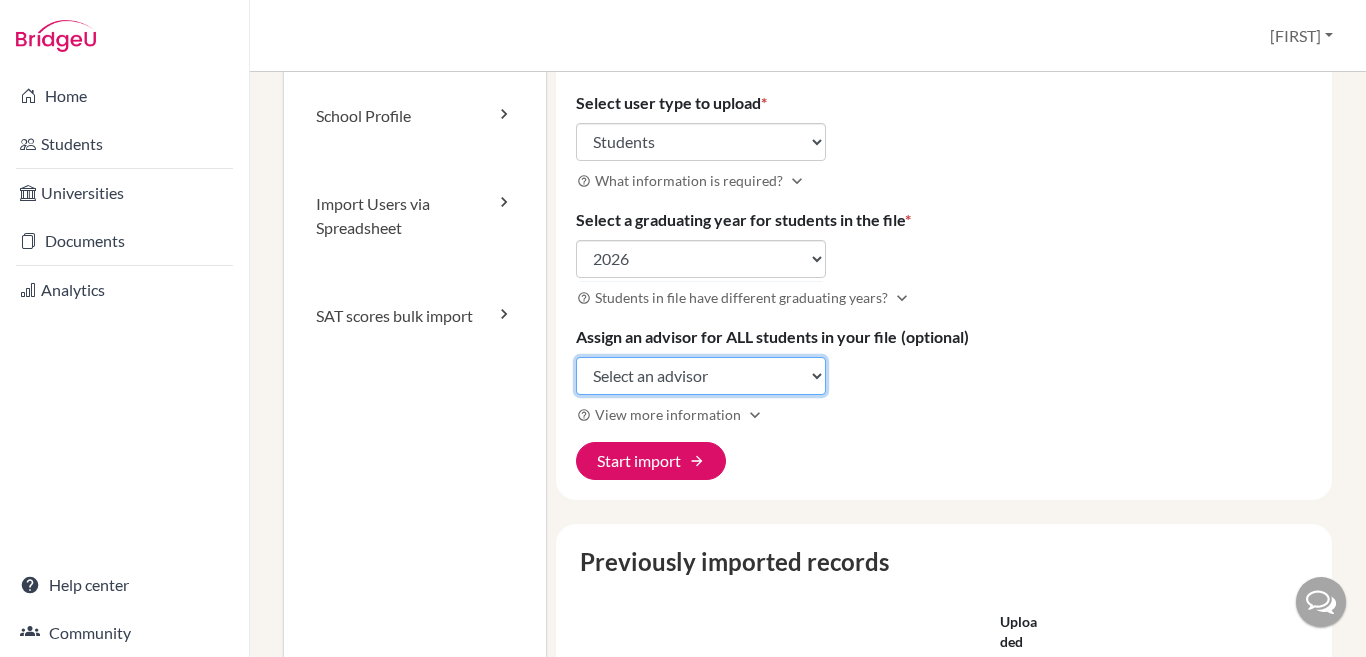 click on "Select an advisor Sangeetha Biju Richard Hillebrand Renu Vailakkara" 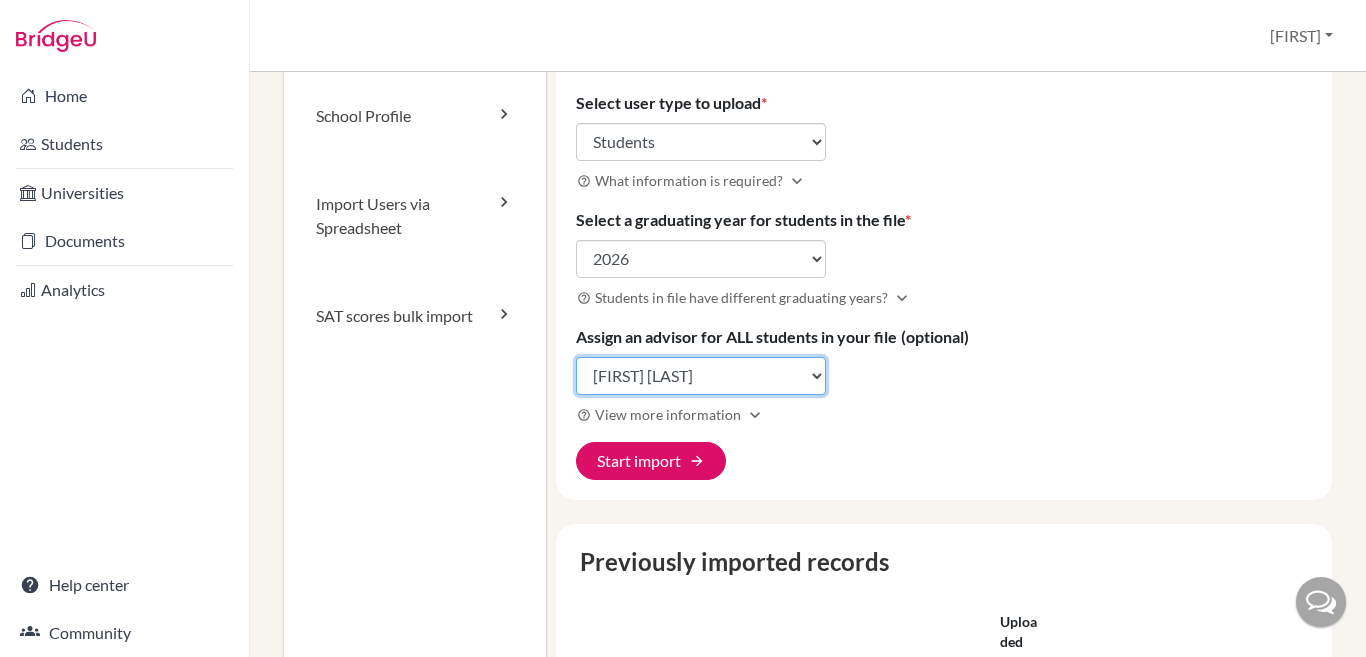 click on "Select an advisor Sangeetha Biju Richard Hillebrand Renu Vailakkara" 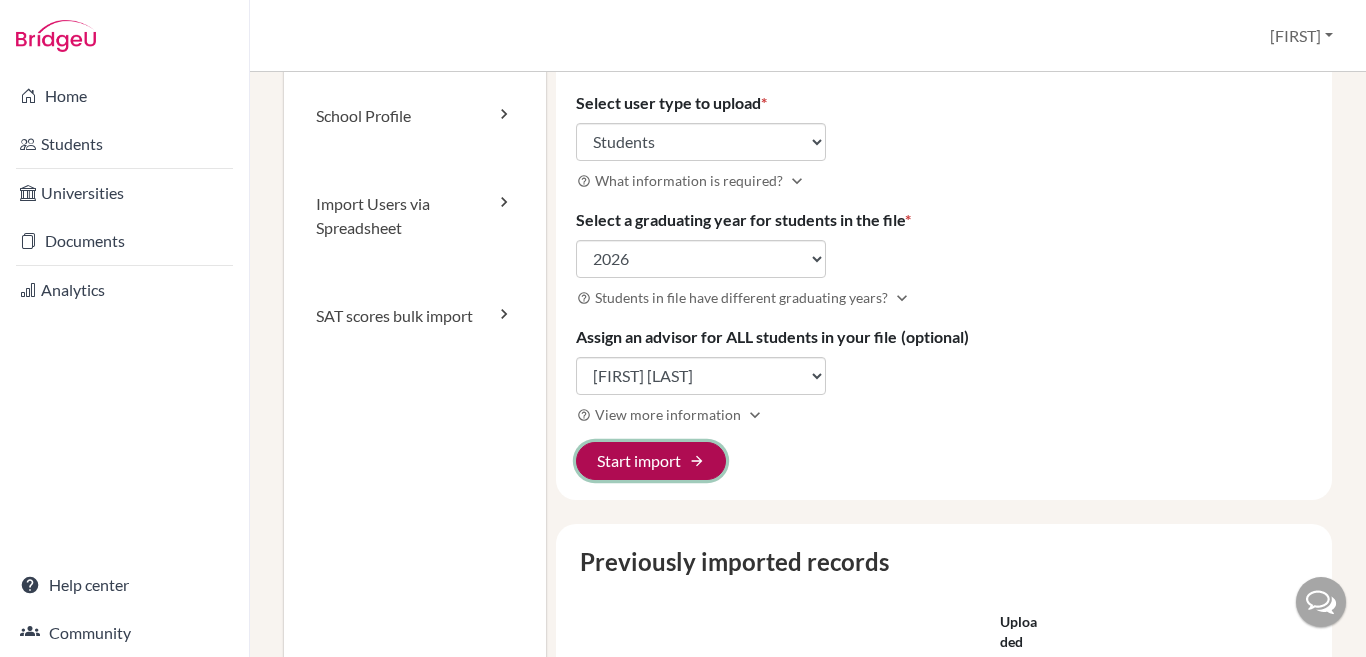 click on "Start import arrow_forward" 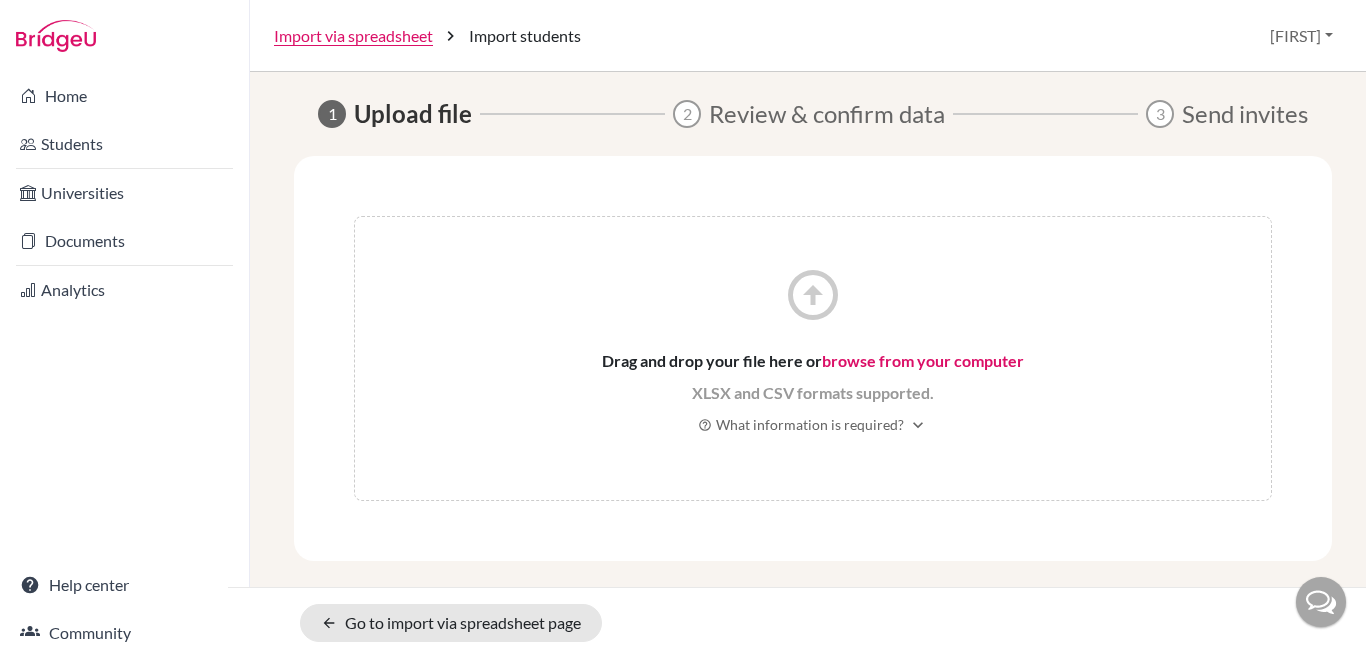 scroll, scrollTop: 0, scrollLeft: 0, axis: both 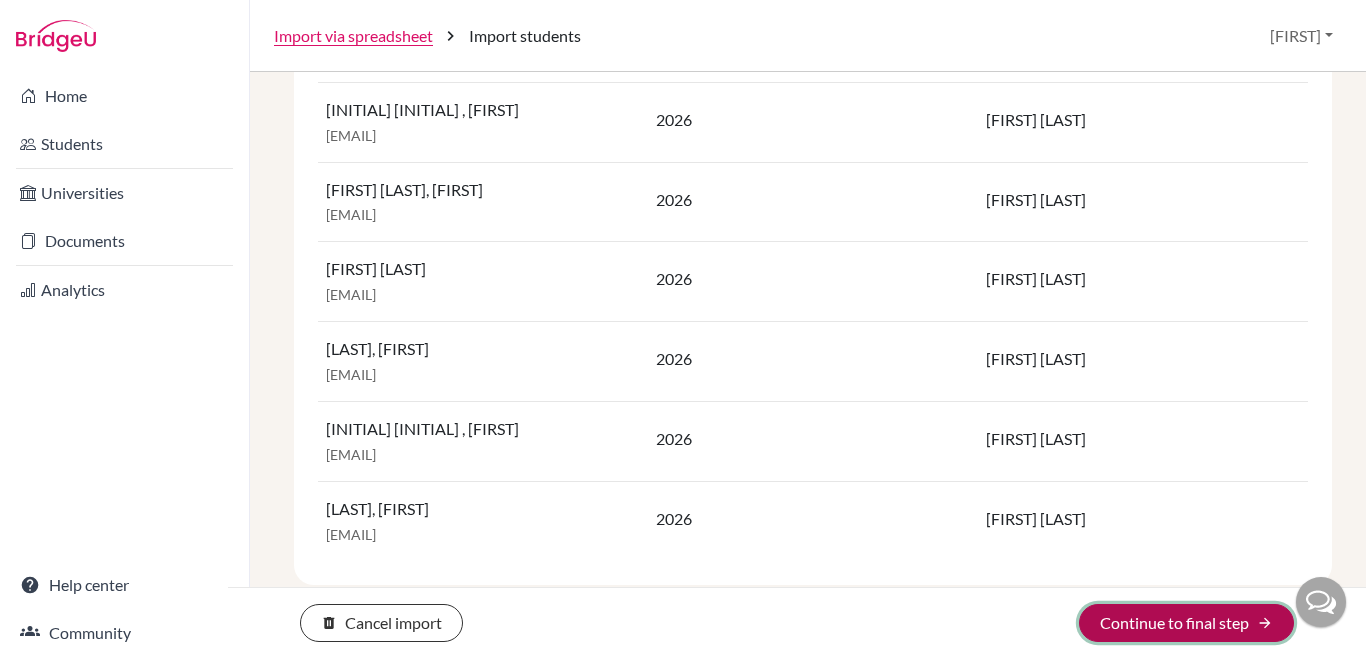 click on "Continue to final step arrow_forward" 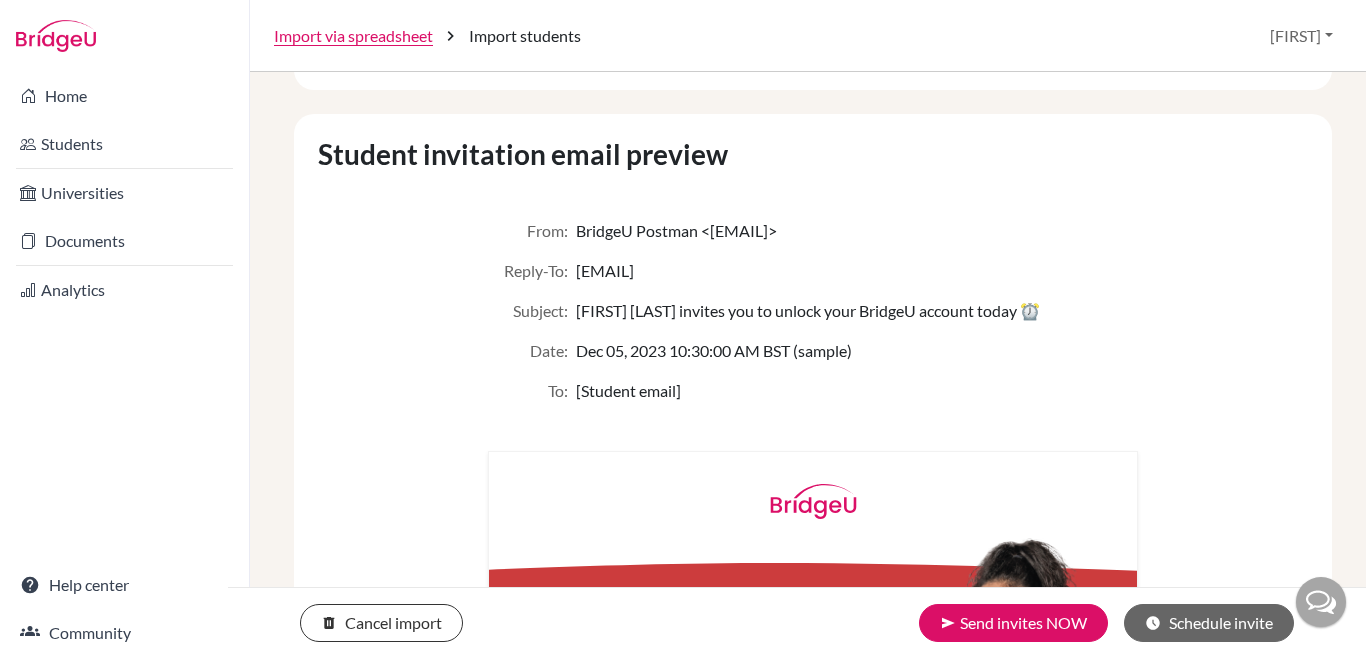 scroll, scrollTop: 300, scrollLeft: 0, axis: vertical 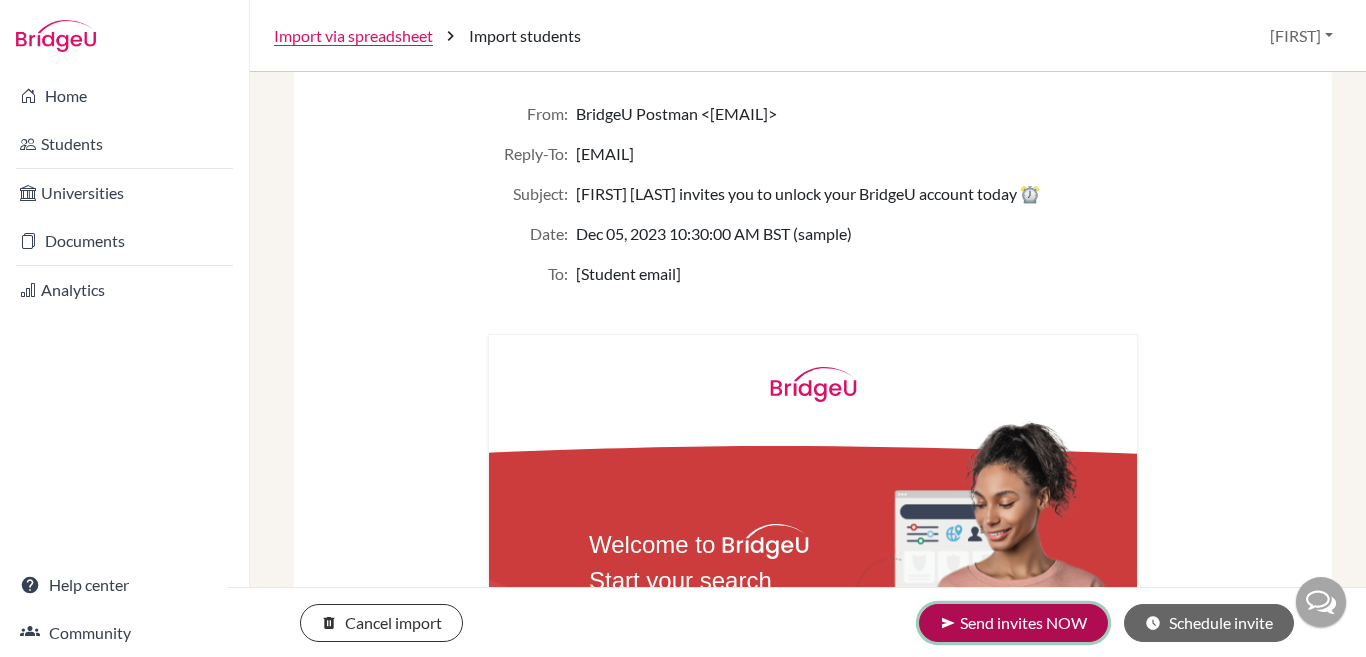 click on "send Send invites NOW" 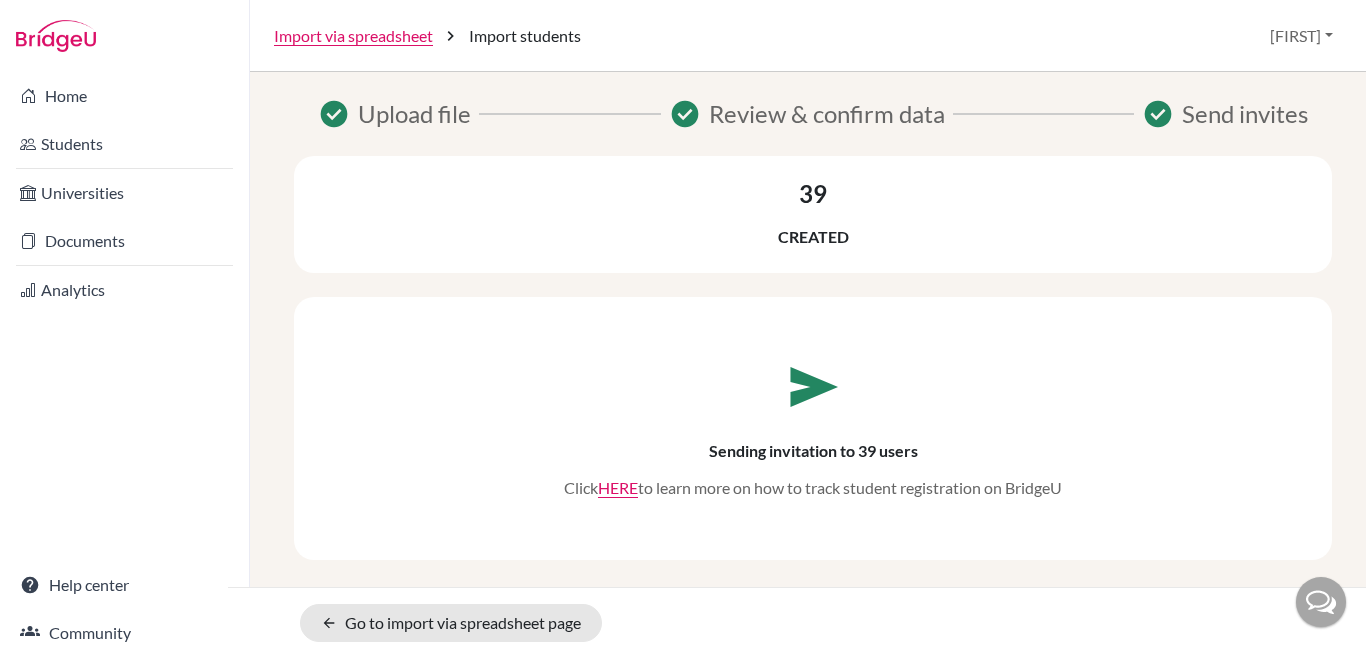scroll, scrollTop: 0, scrollLeft: 0, axis: both 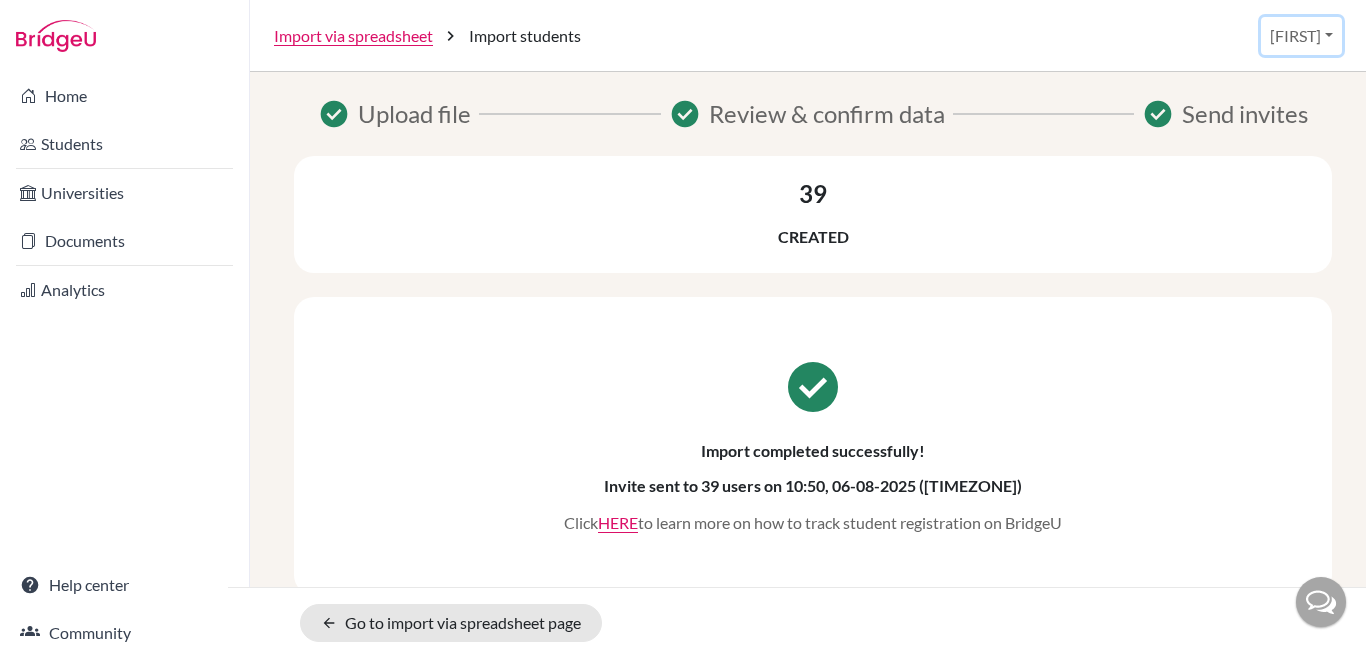 click on "[FIRST]" at bounding box center (1301, 36) 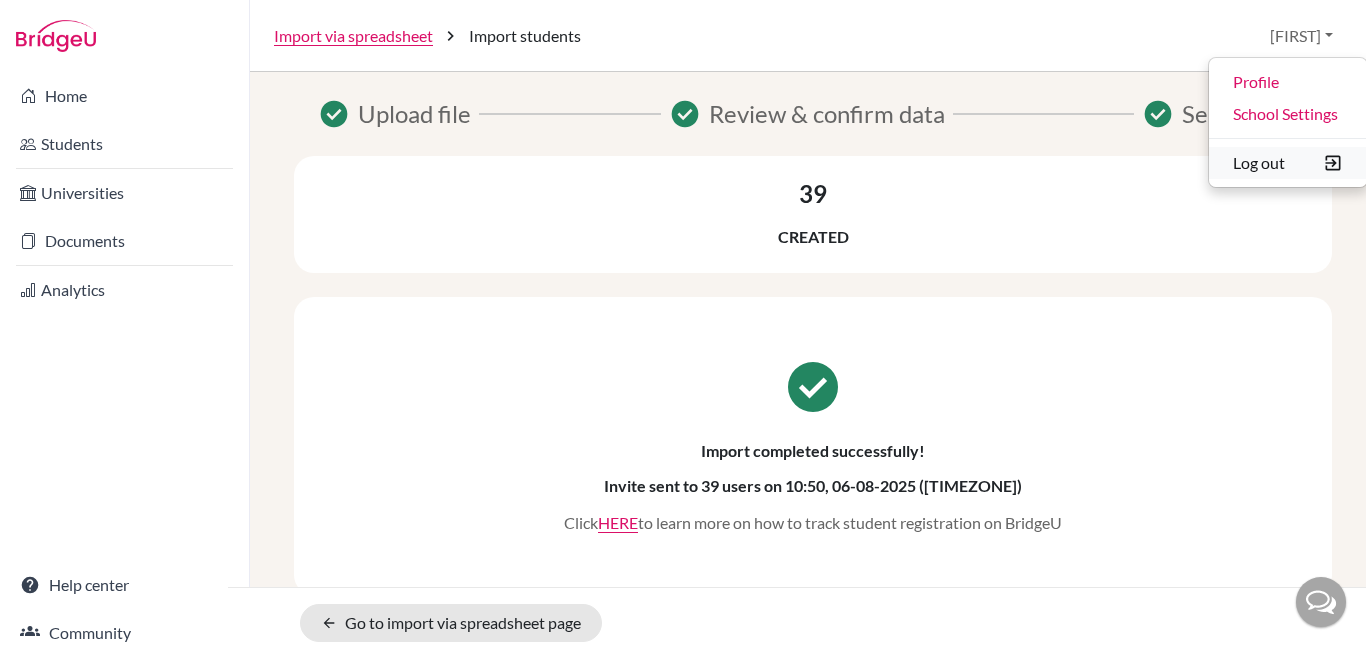 click on "Log out" at bounding box center (1288, 163) 